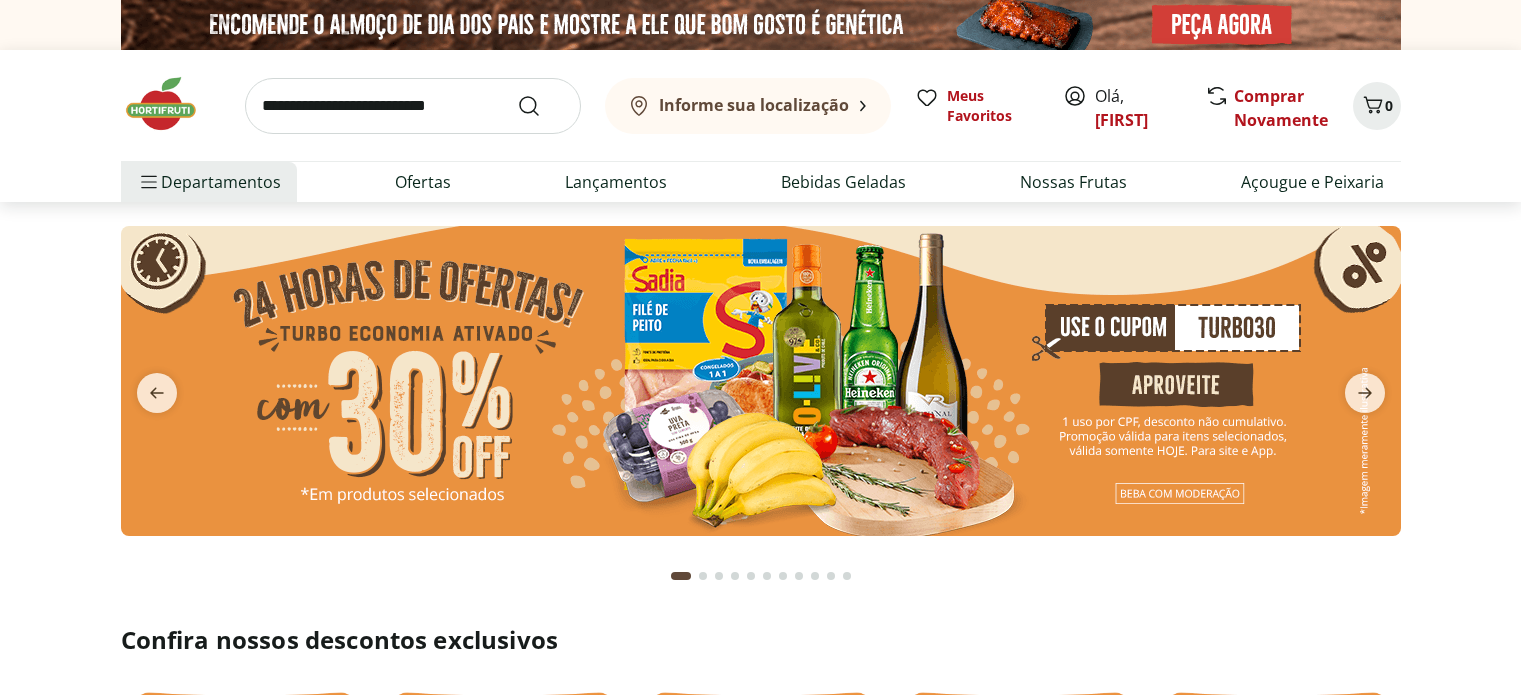 scroll, scrollTop: 0, scrollLeft: 0, axis: both 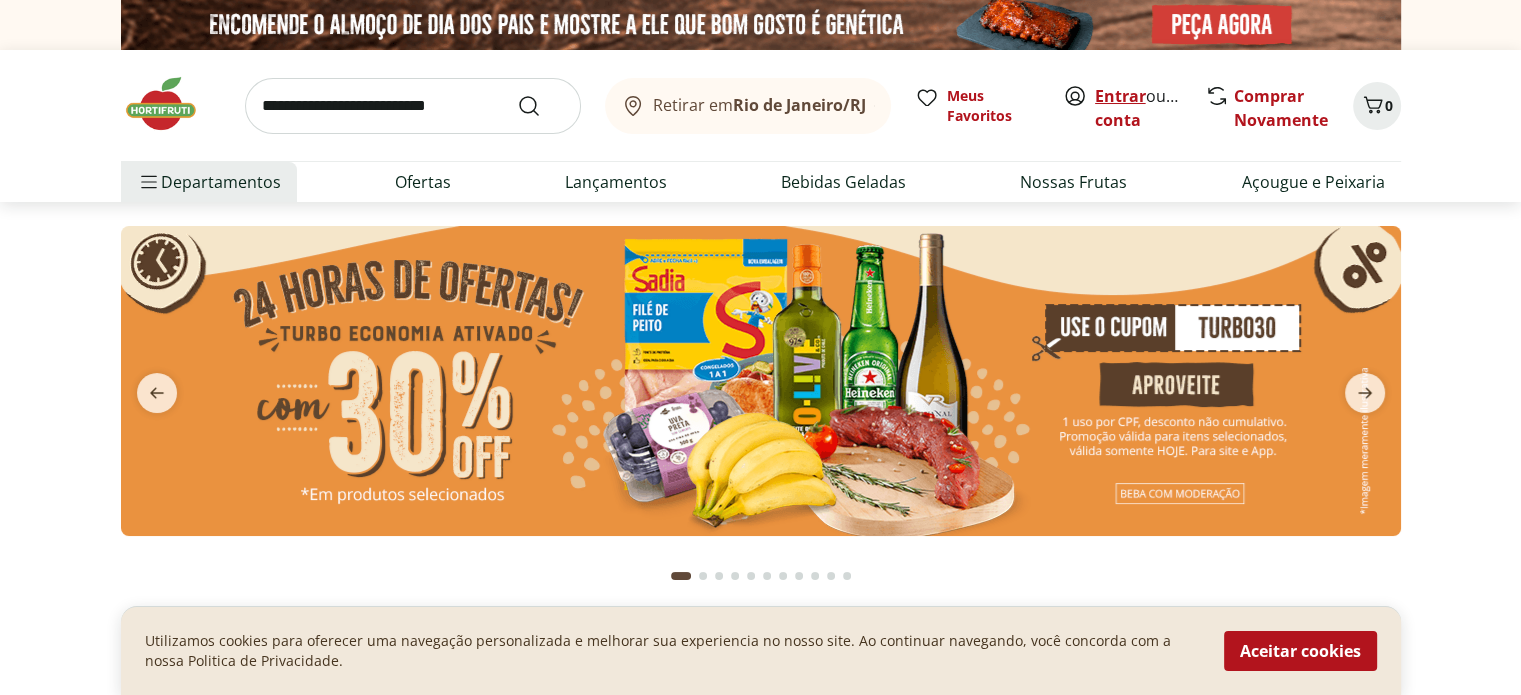 click on "Entrar" at bounding box center (1120, 96) 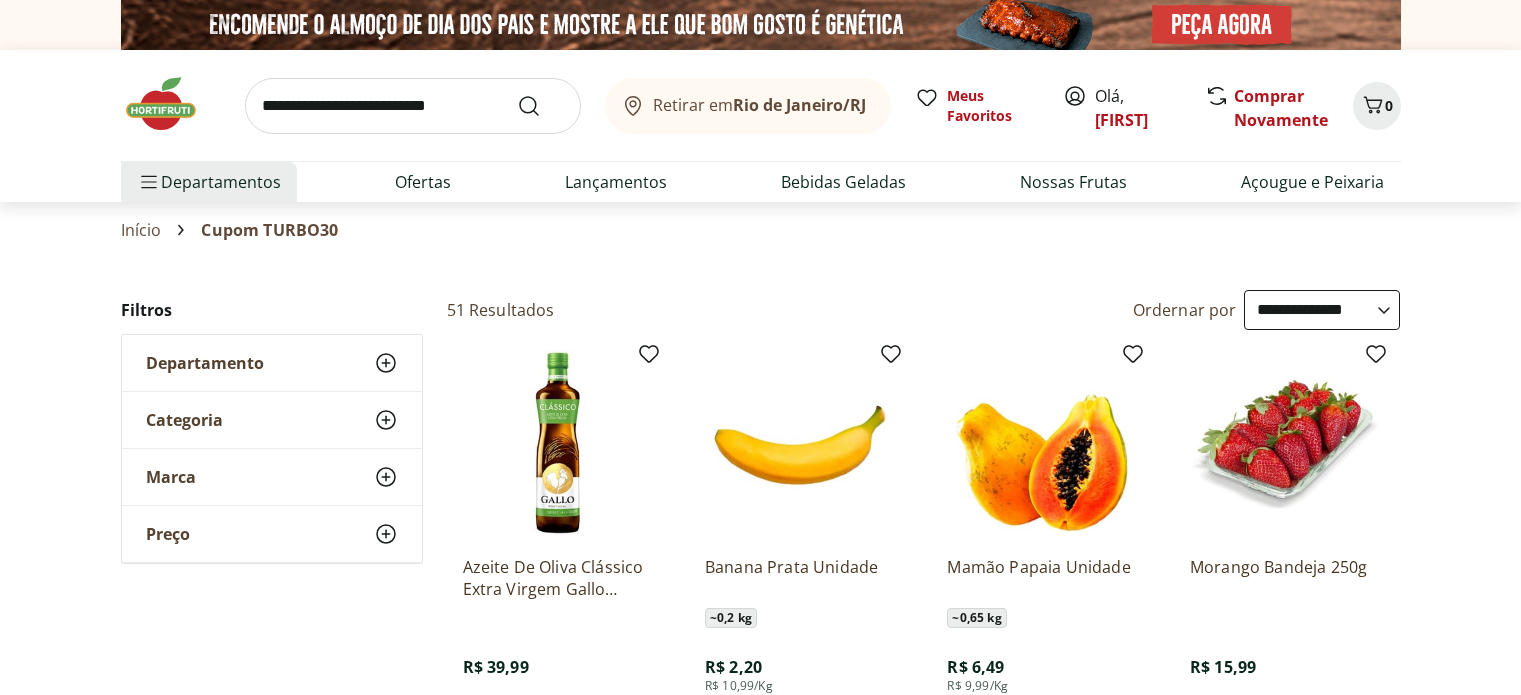 select on "**********" 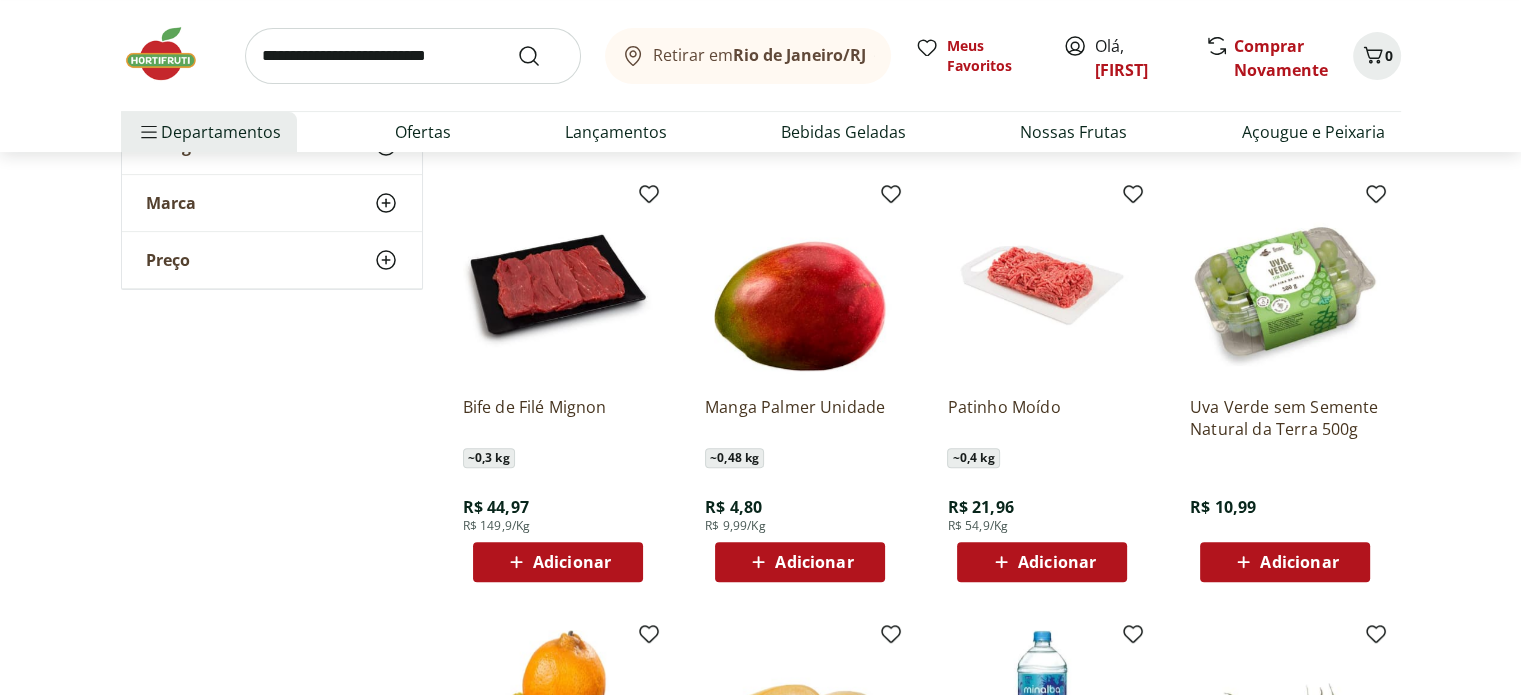 scroll, scrollTop: 0, scrollLeft: 0, axis: both 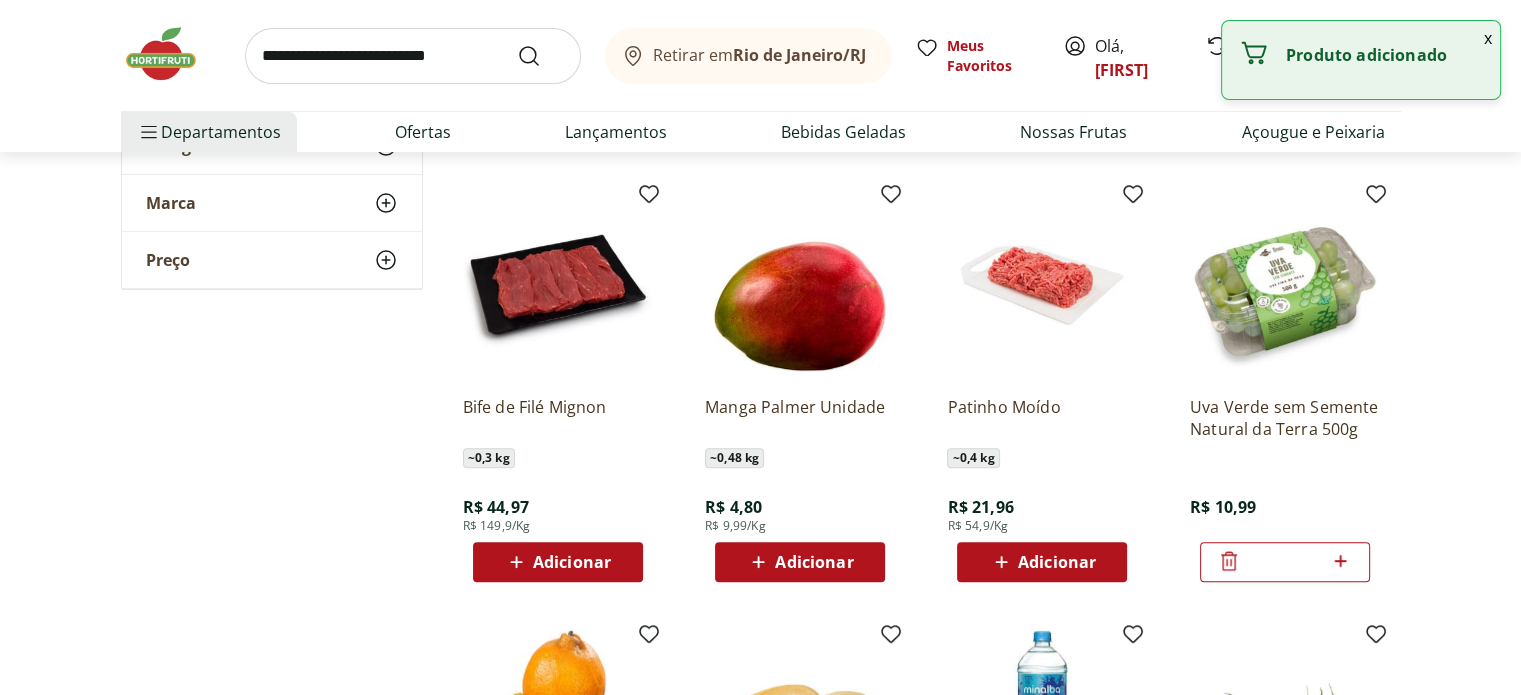 click 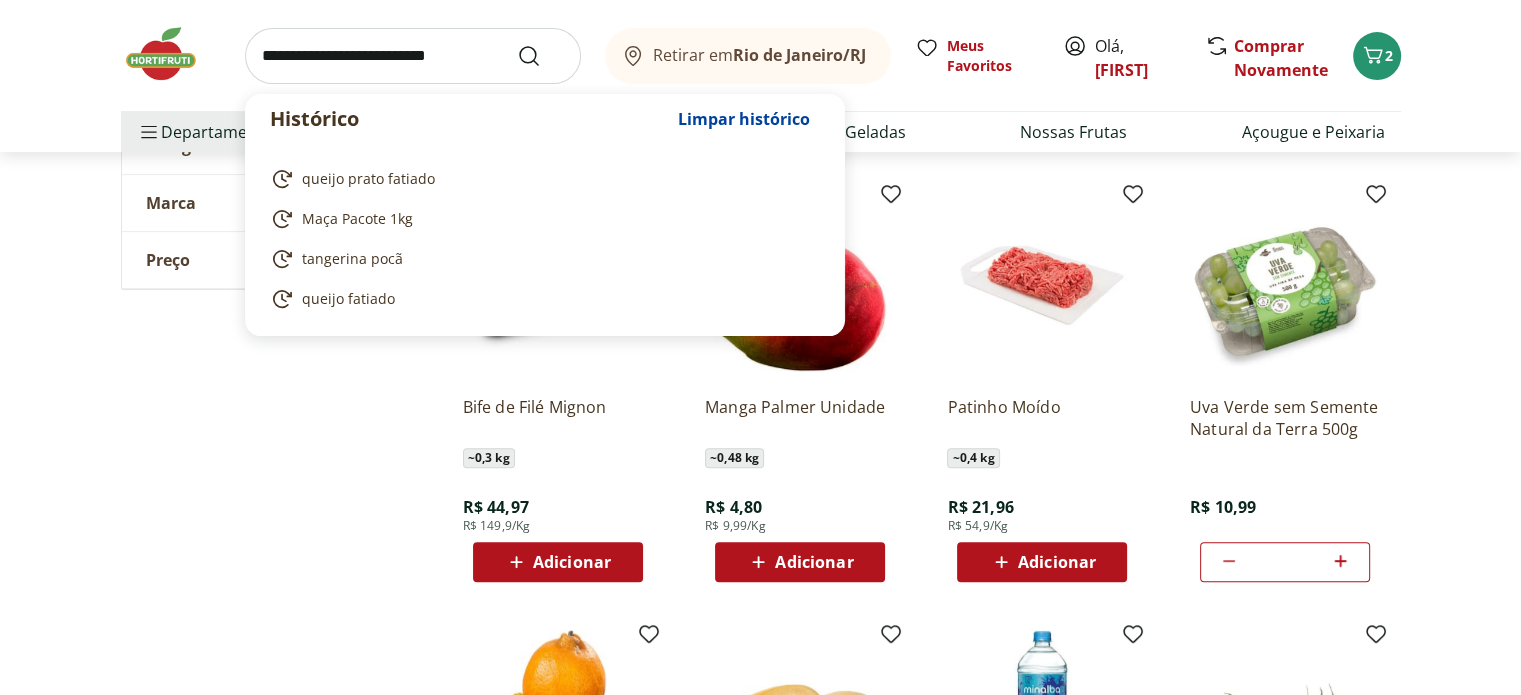 click at bounding box center [413, 56] 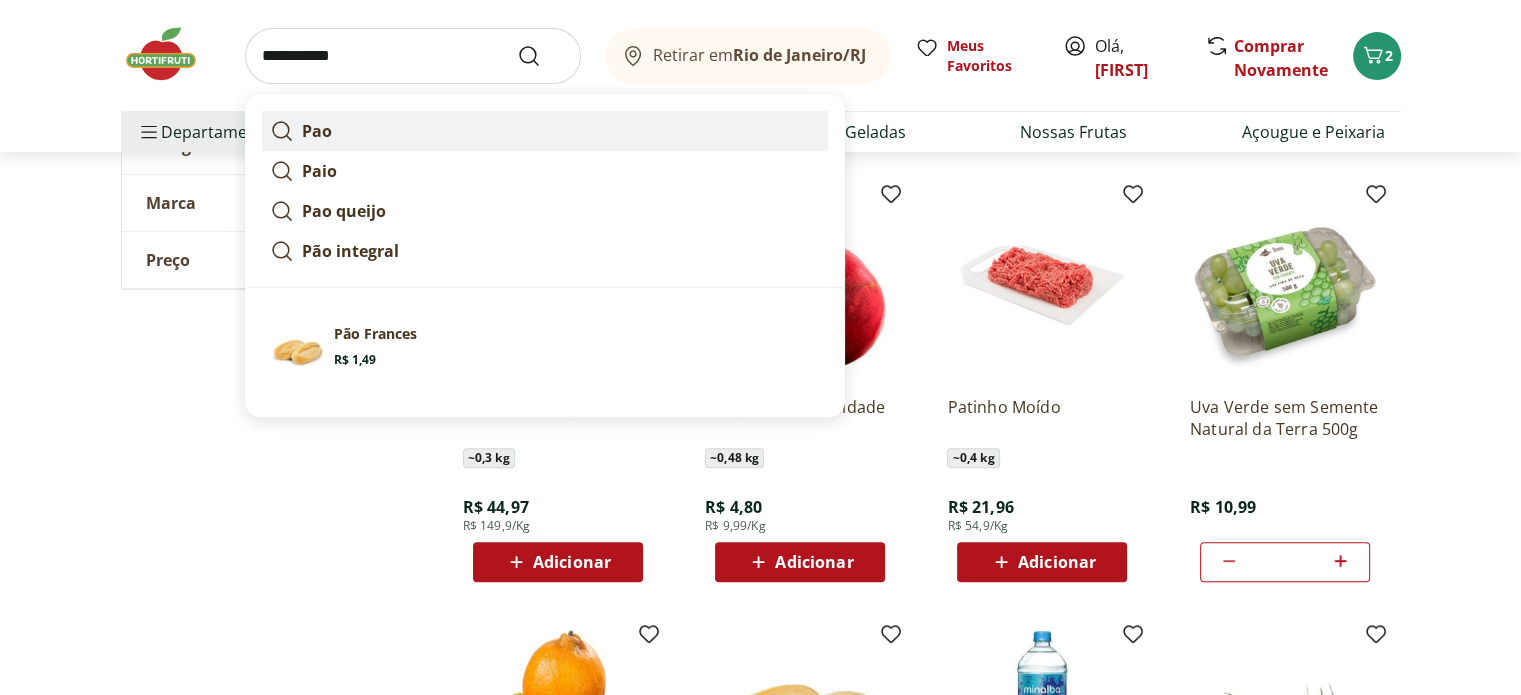 click on "Pao" at bounding box center (545, 131) 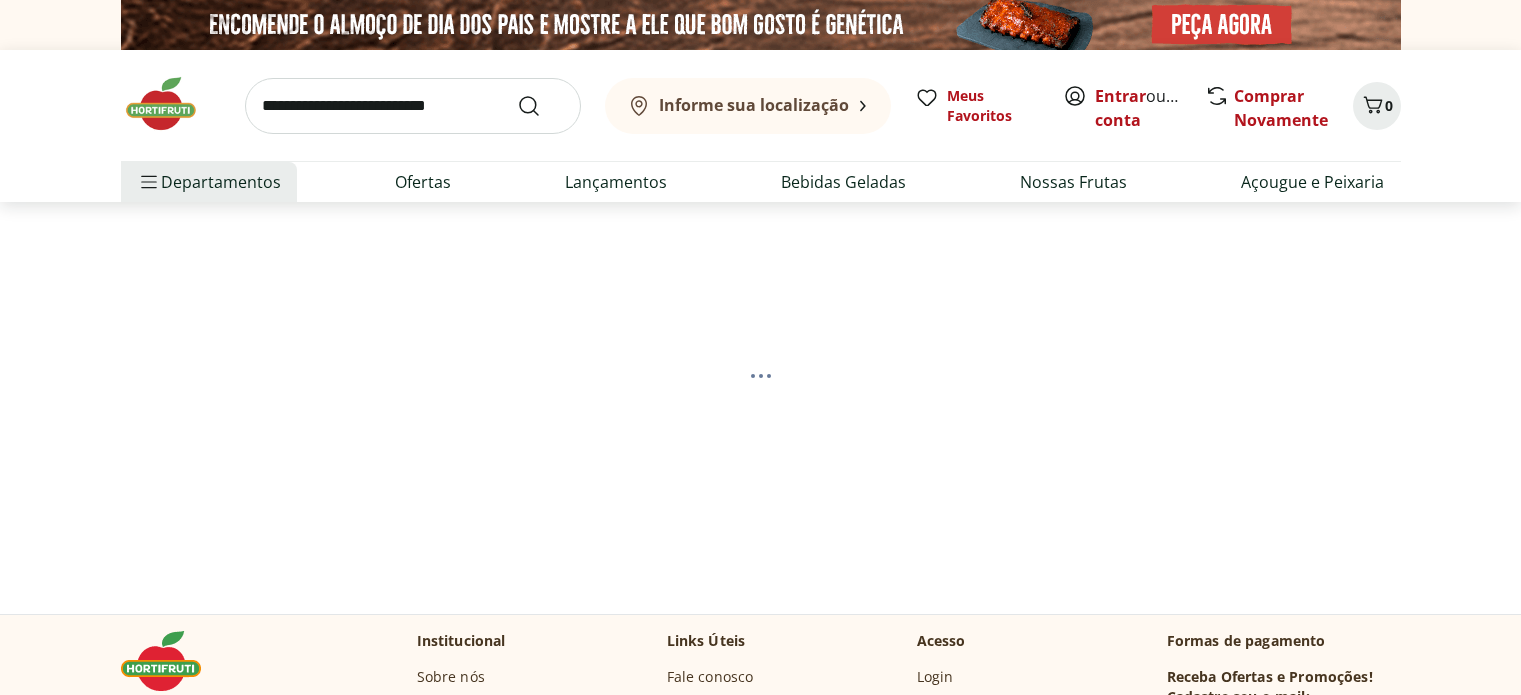 scroll, scrollTop: 0, scrollLeft: 0, axis: both 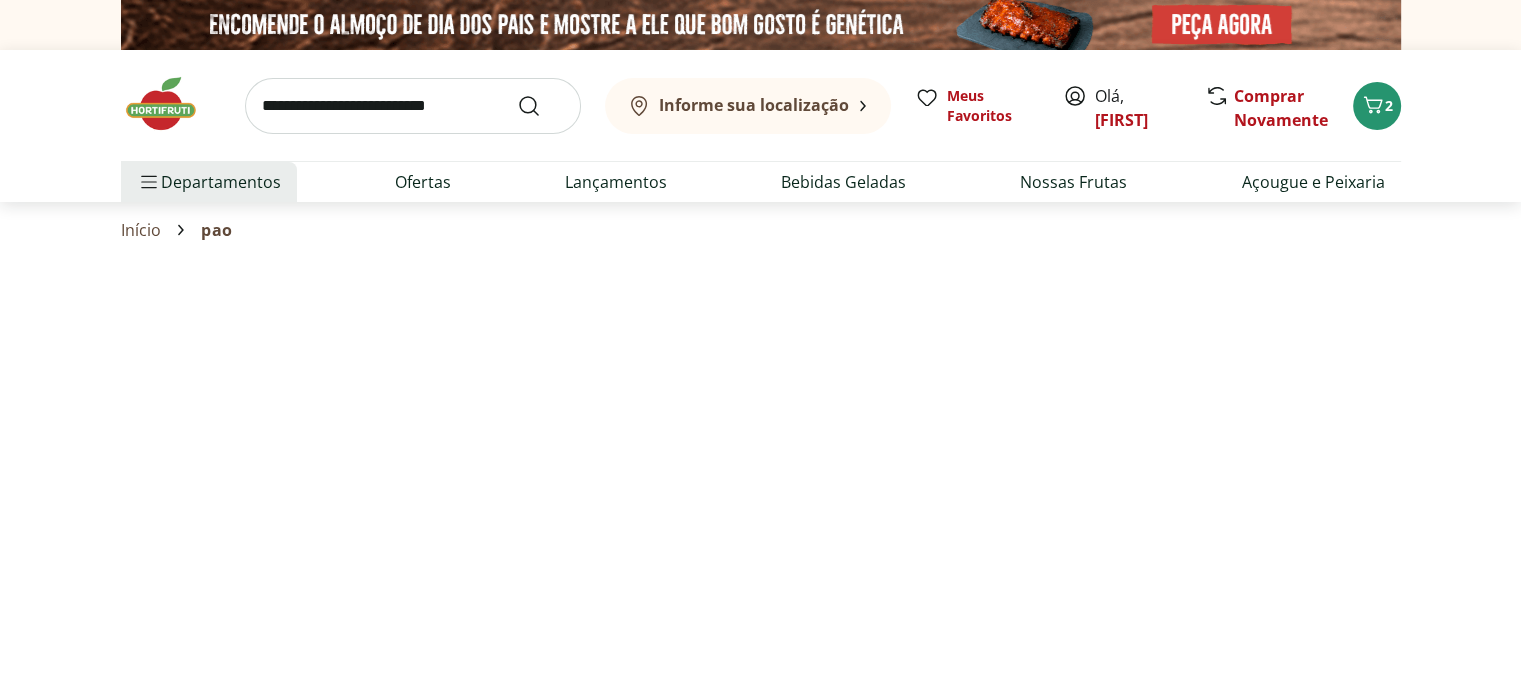 select on "**********" 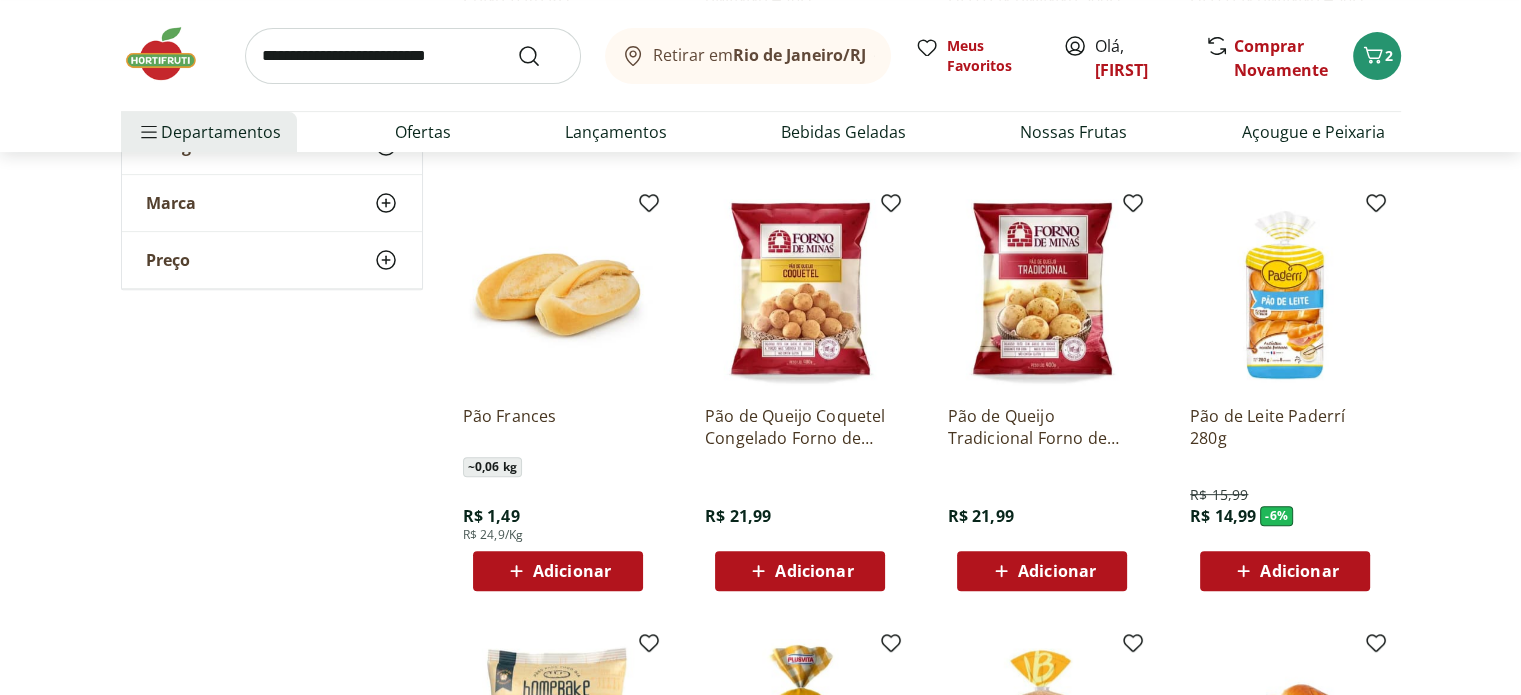 scroll, scrollTop: 700, scrollLeft: 0, axis: vertical 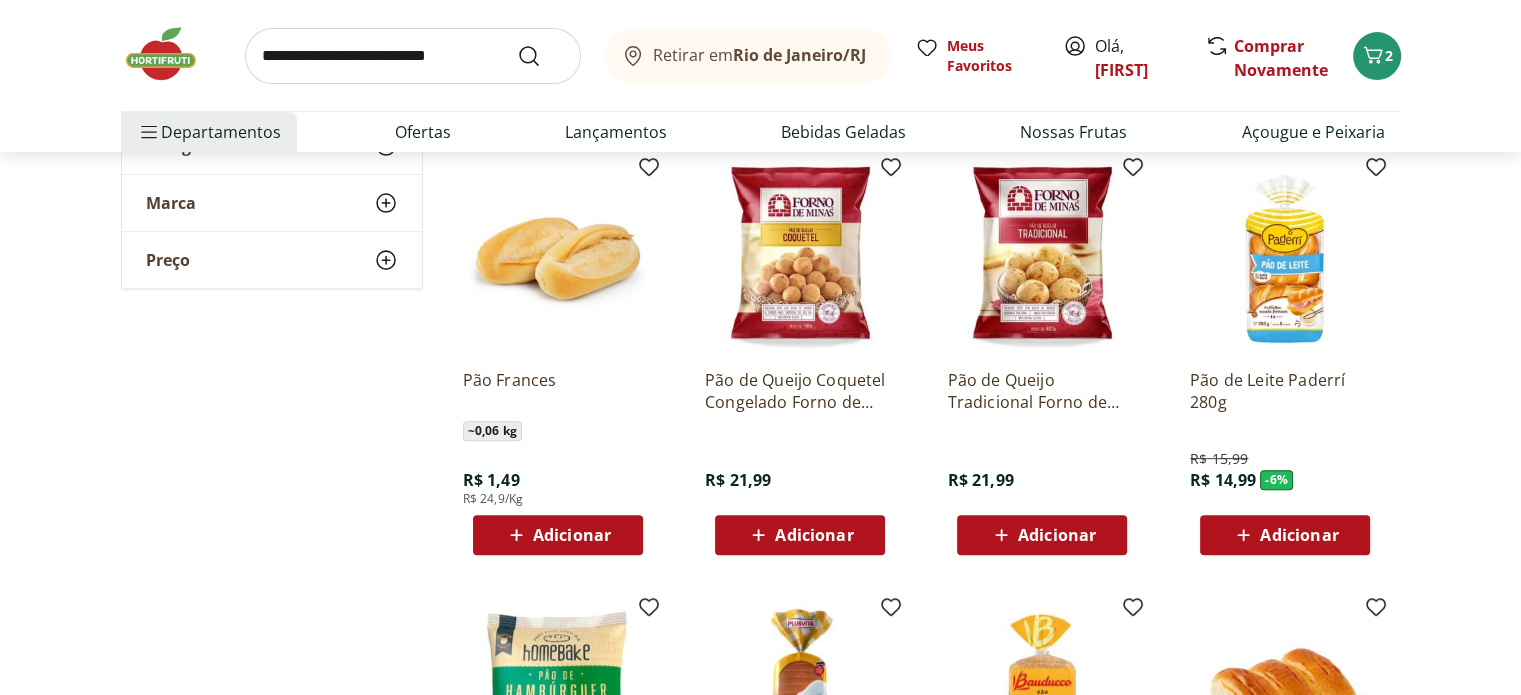 click on "Adicionar" at bounding box center [572, 535] 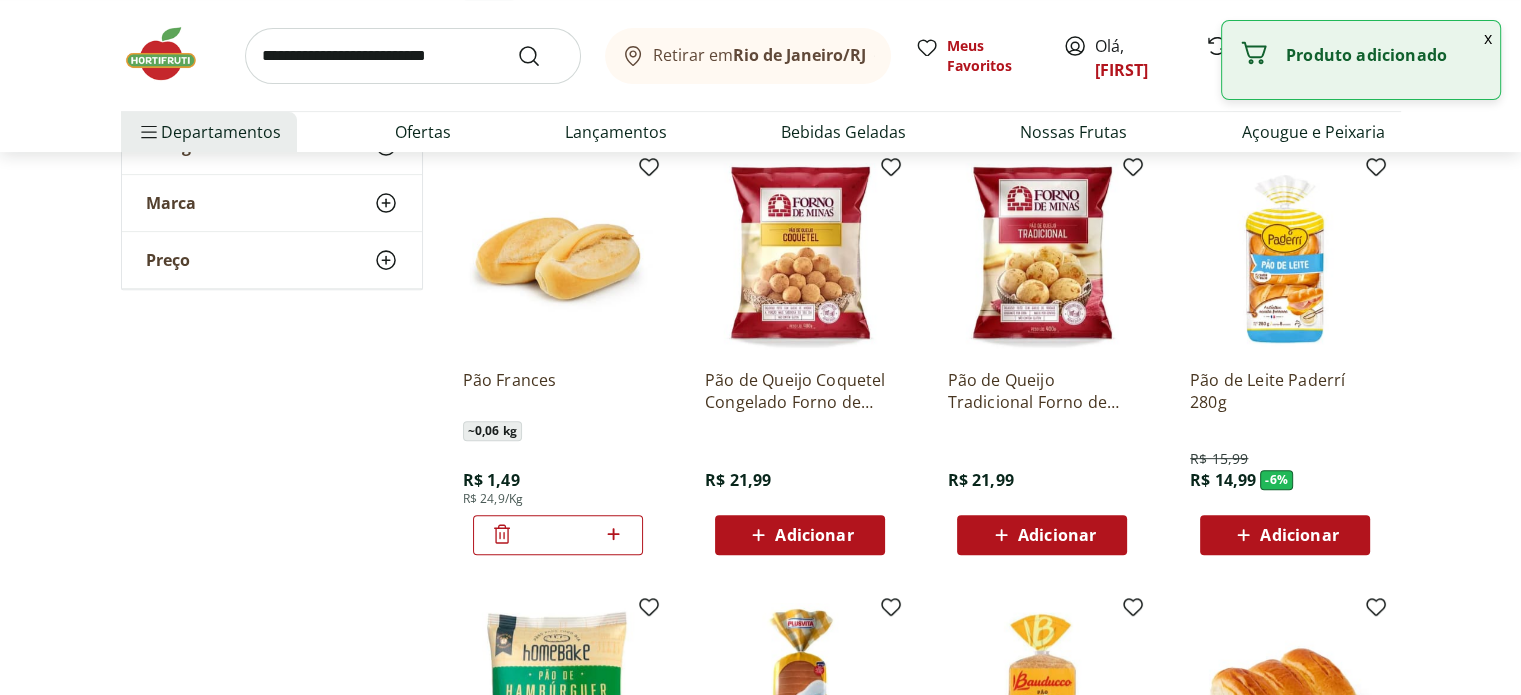 click 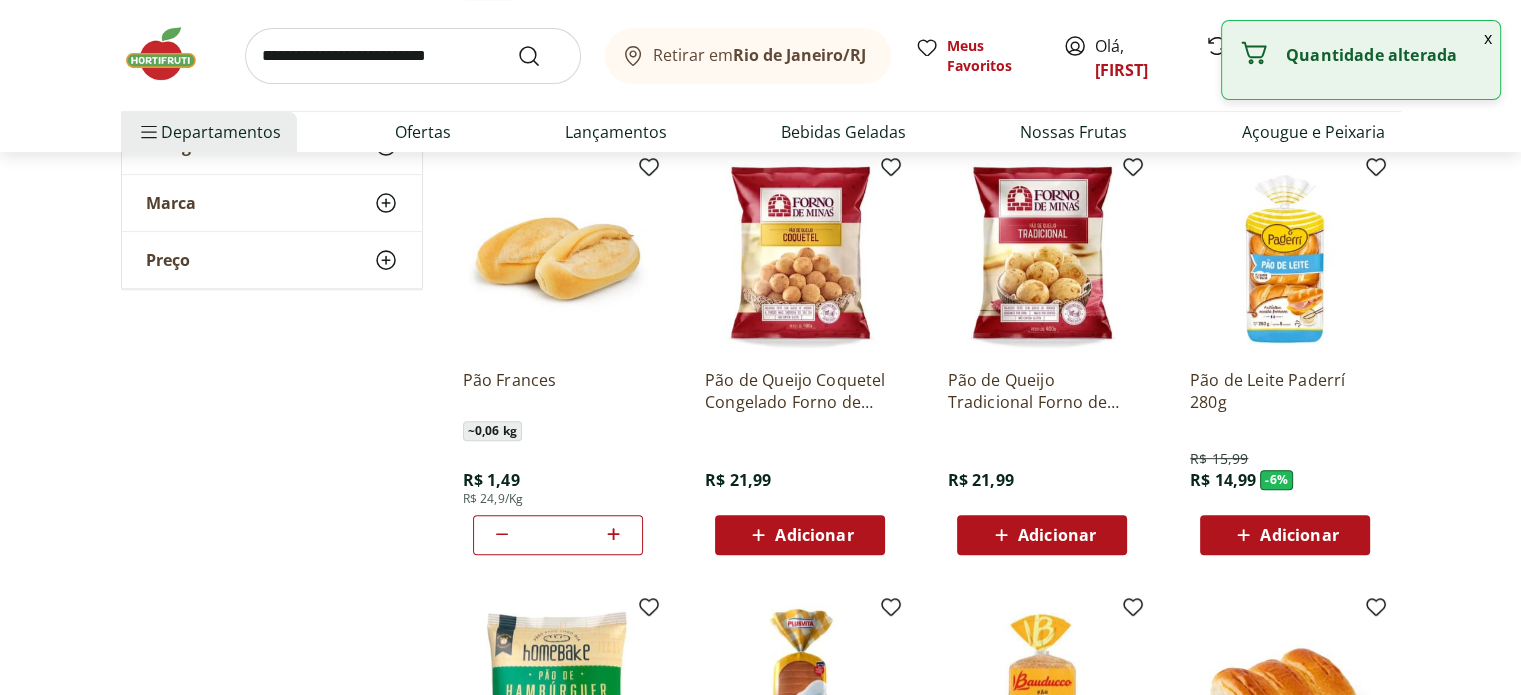click 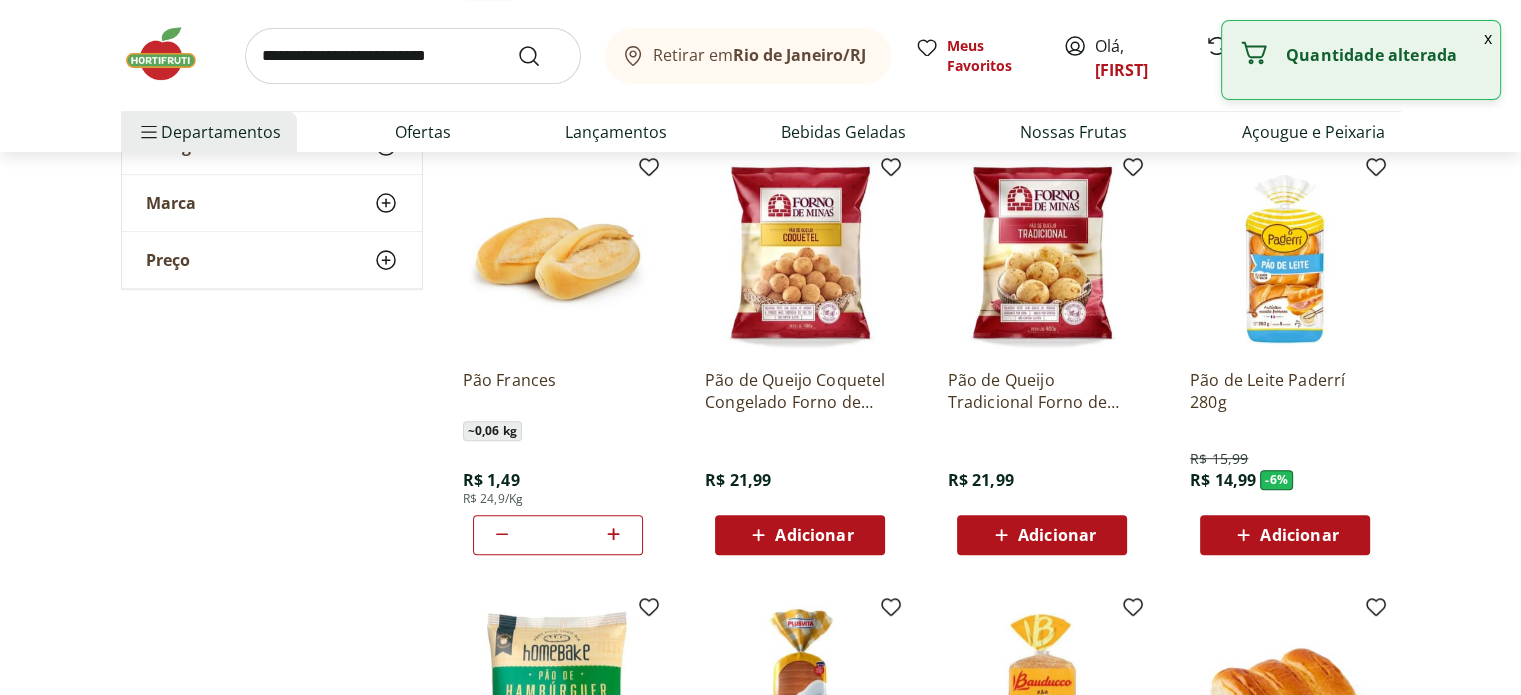 click 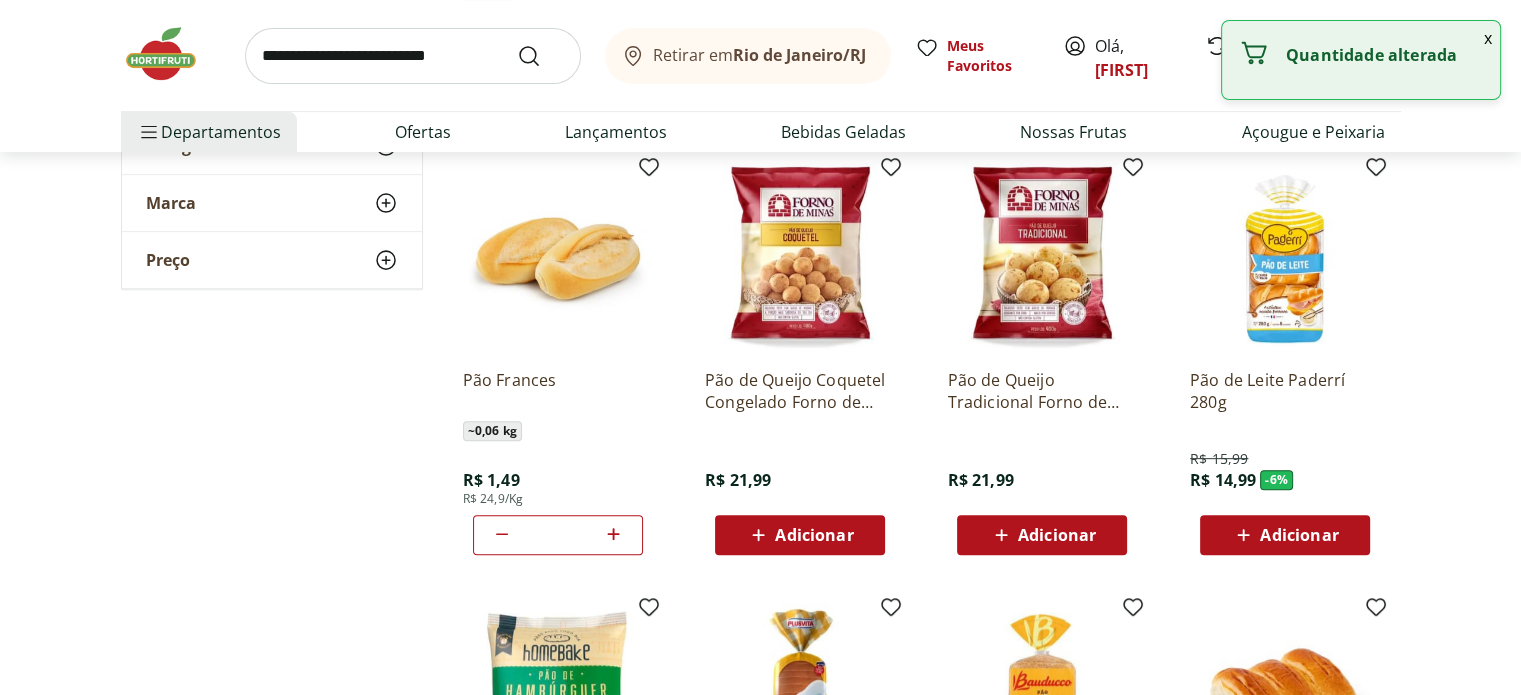 click 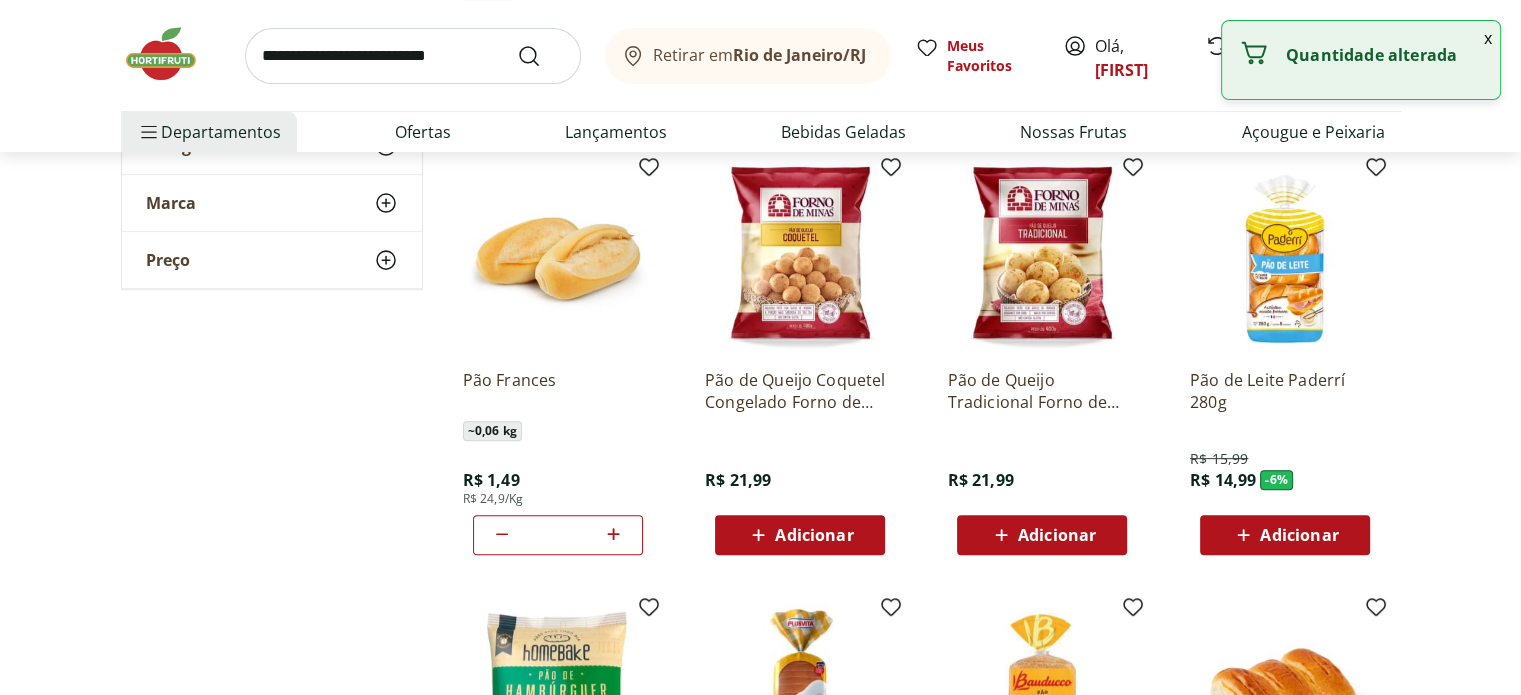 click 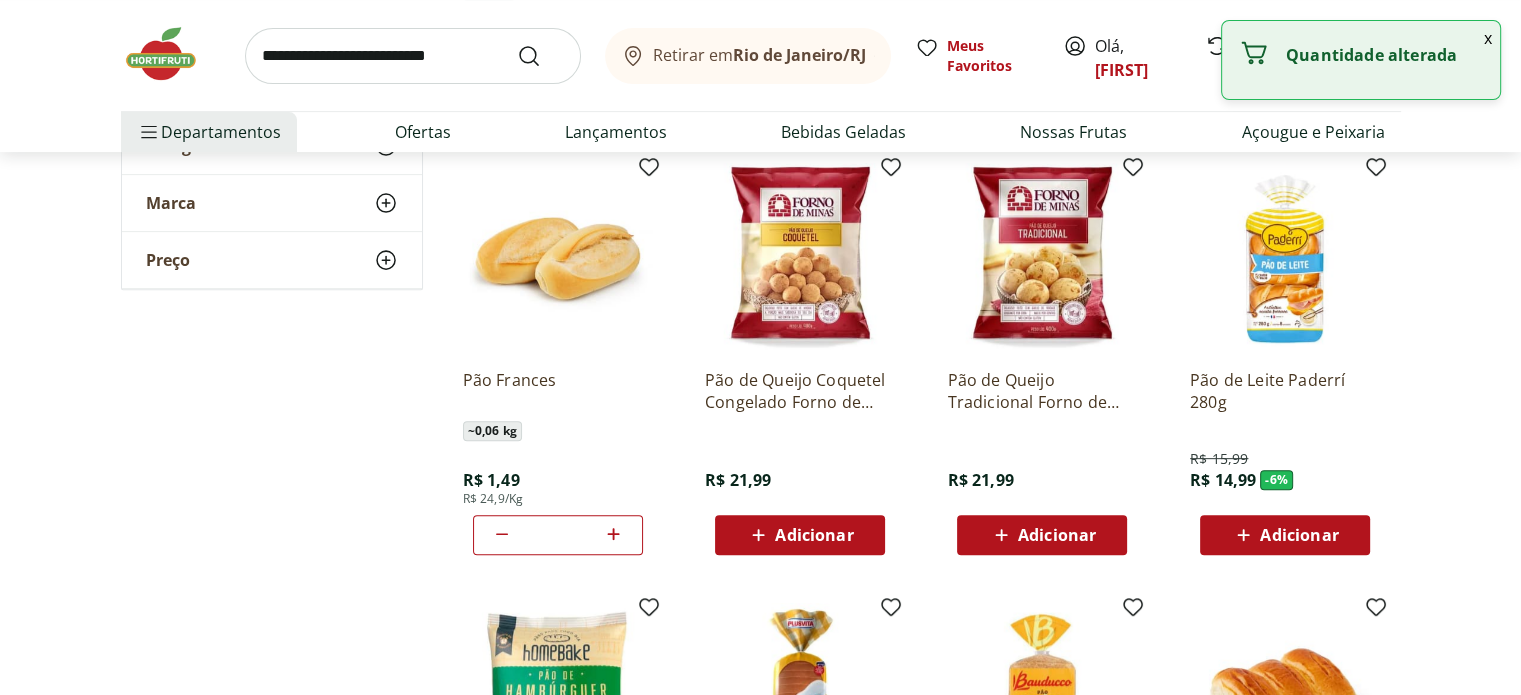 click 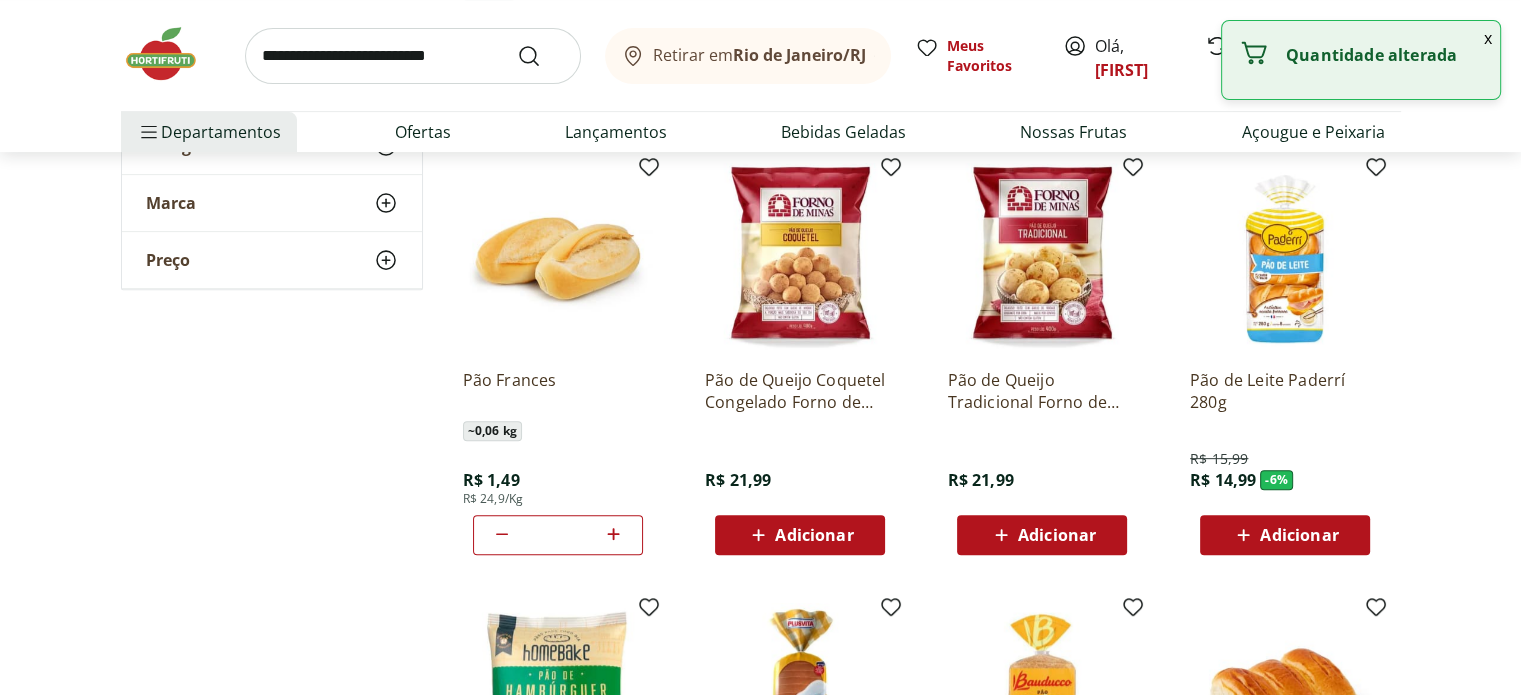 click 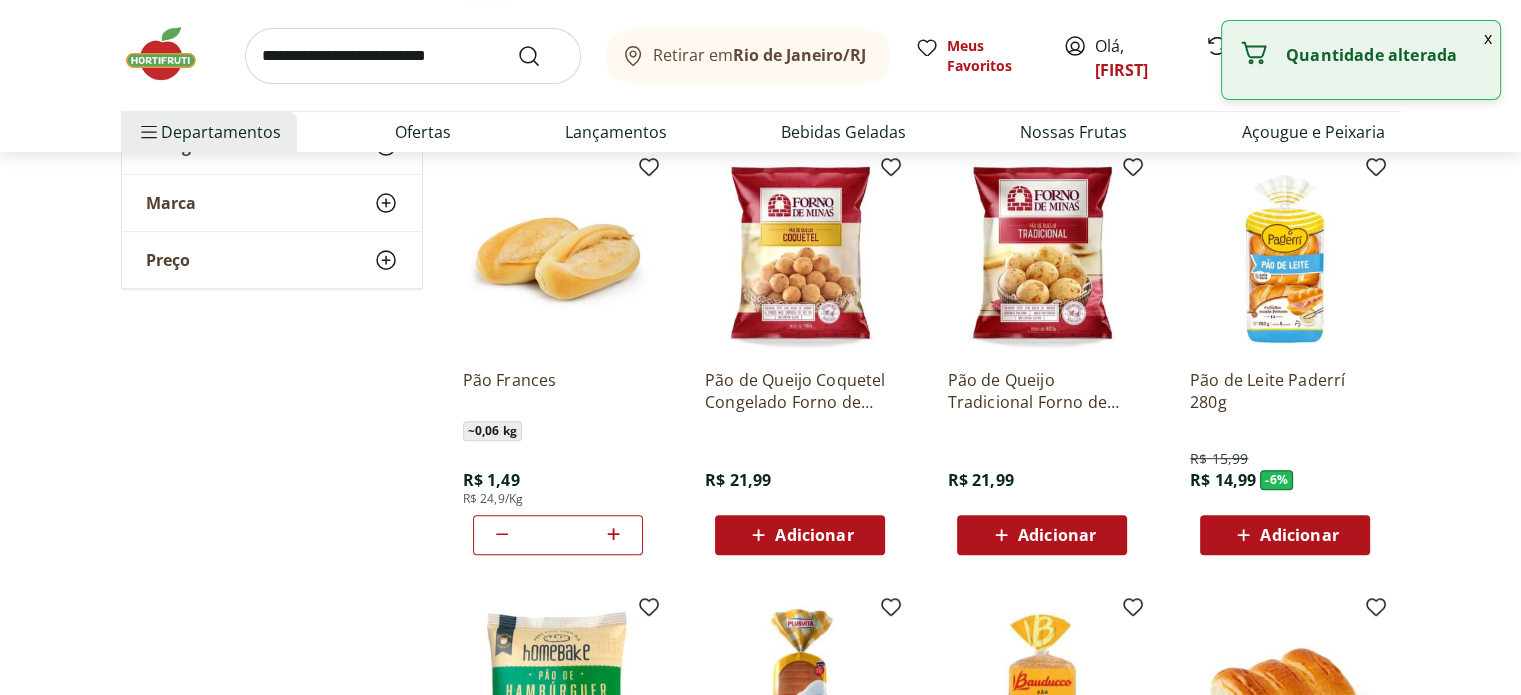 click 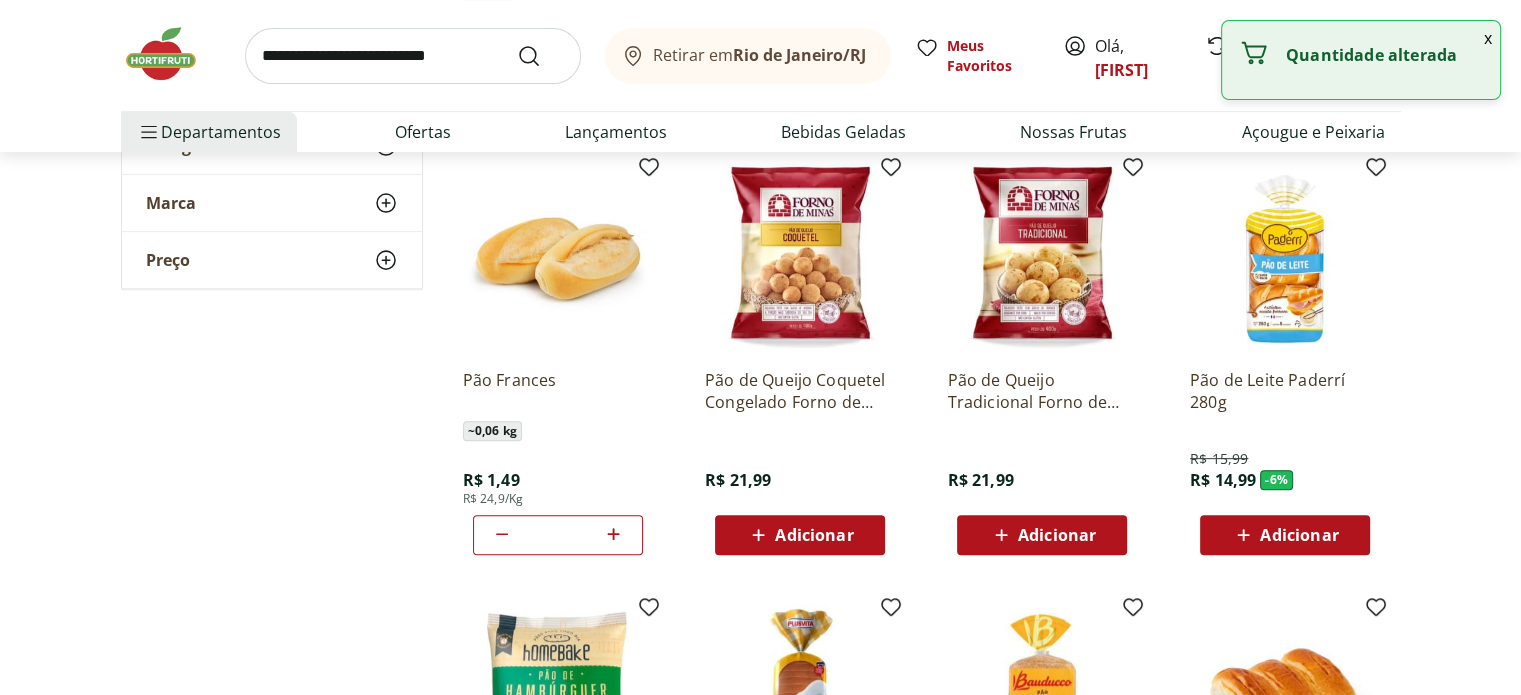 click 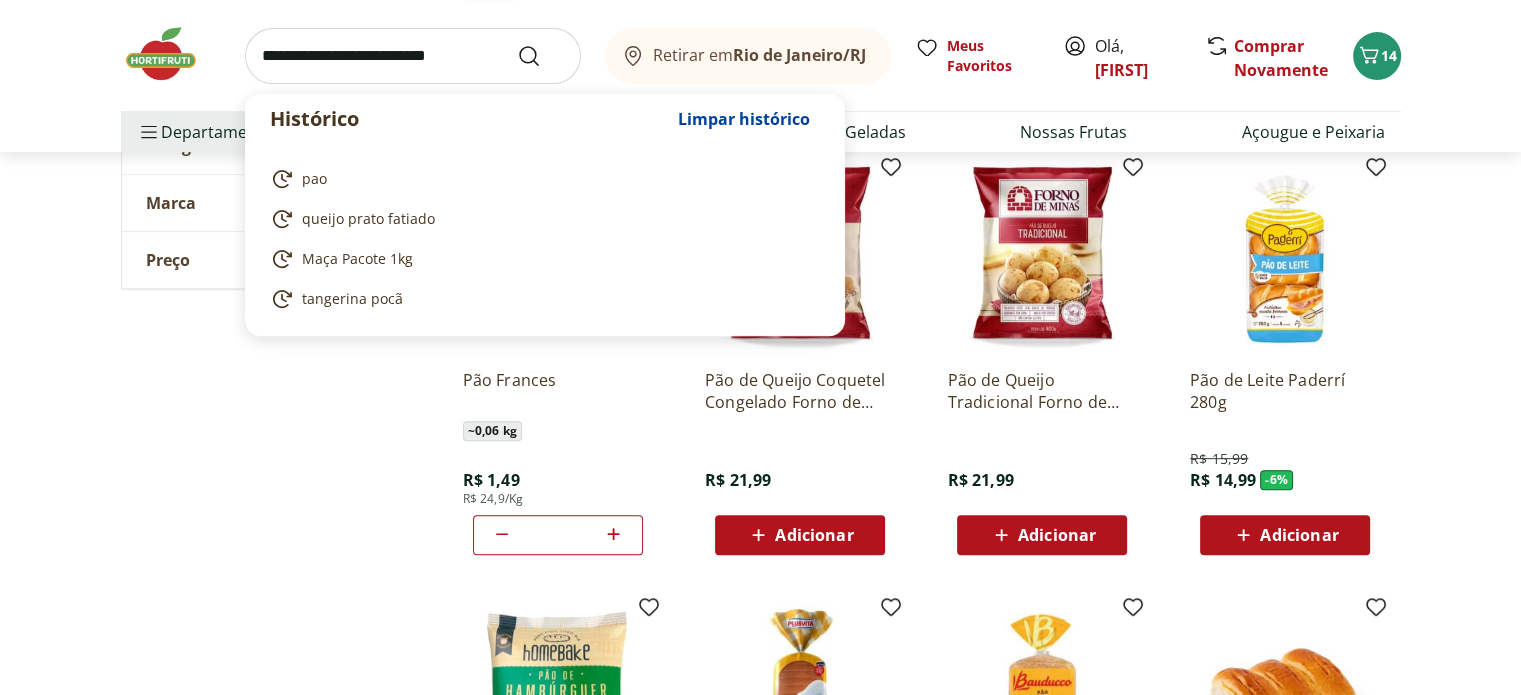 click at bounding box center (413, 56) 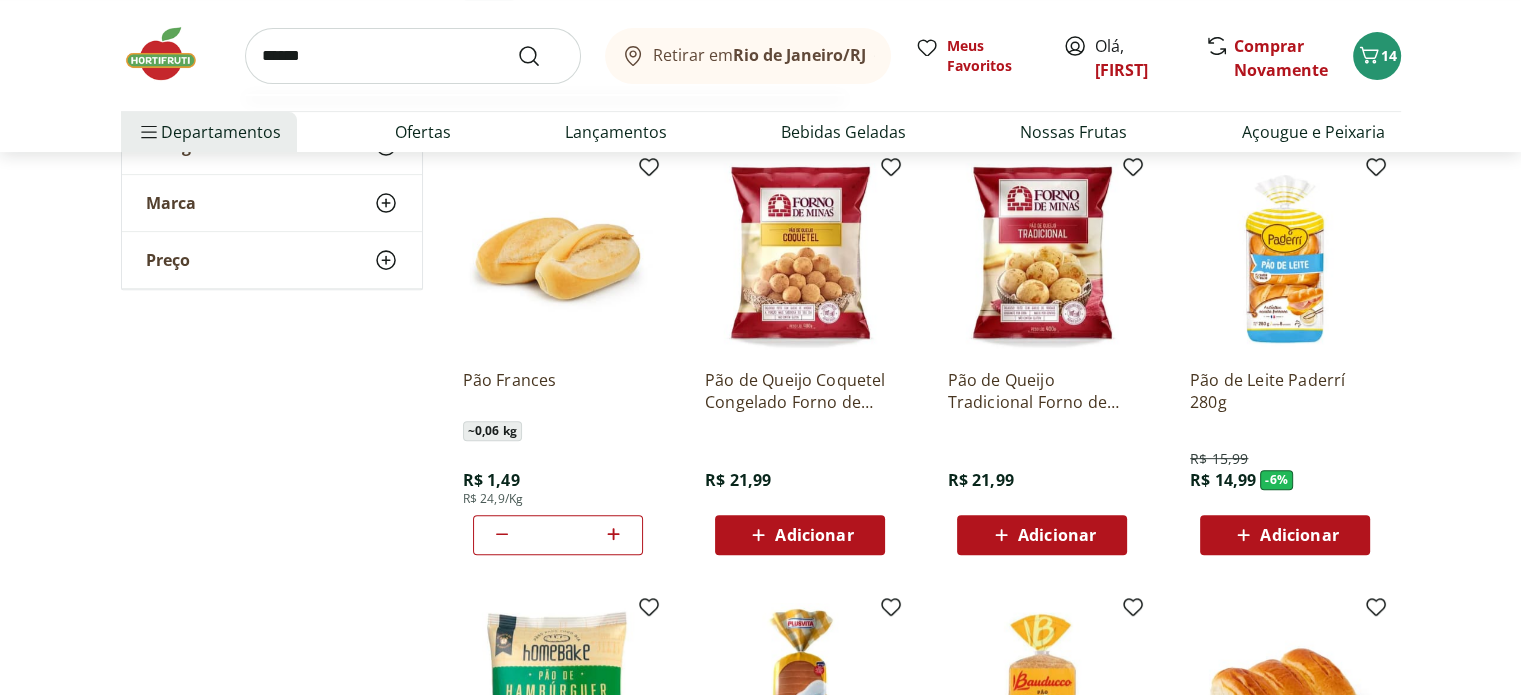 click on "******" at bounding box center [413, 56] 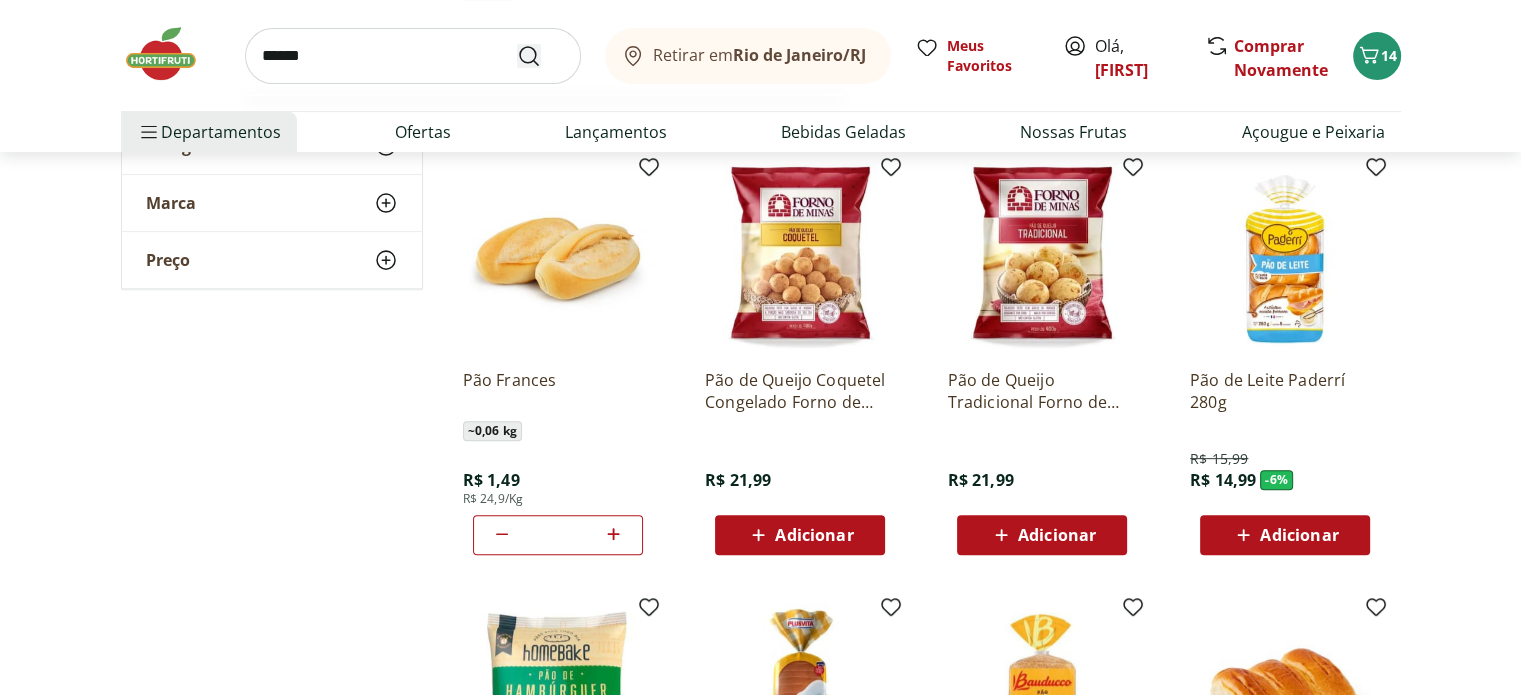 type on "******" 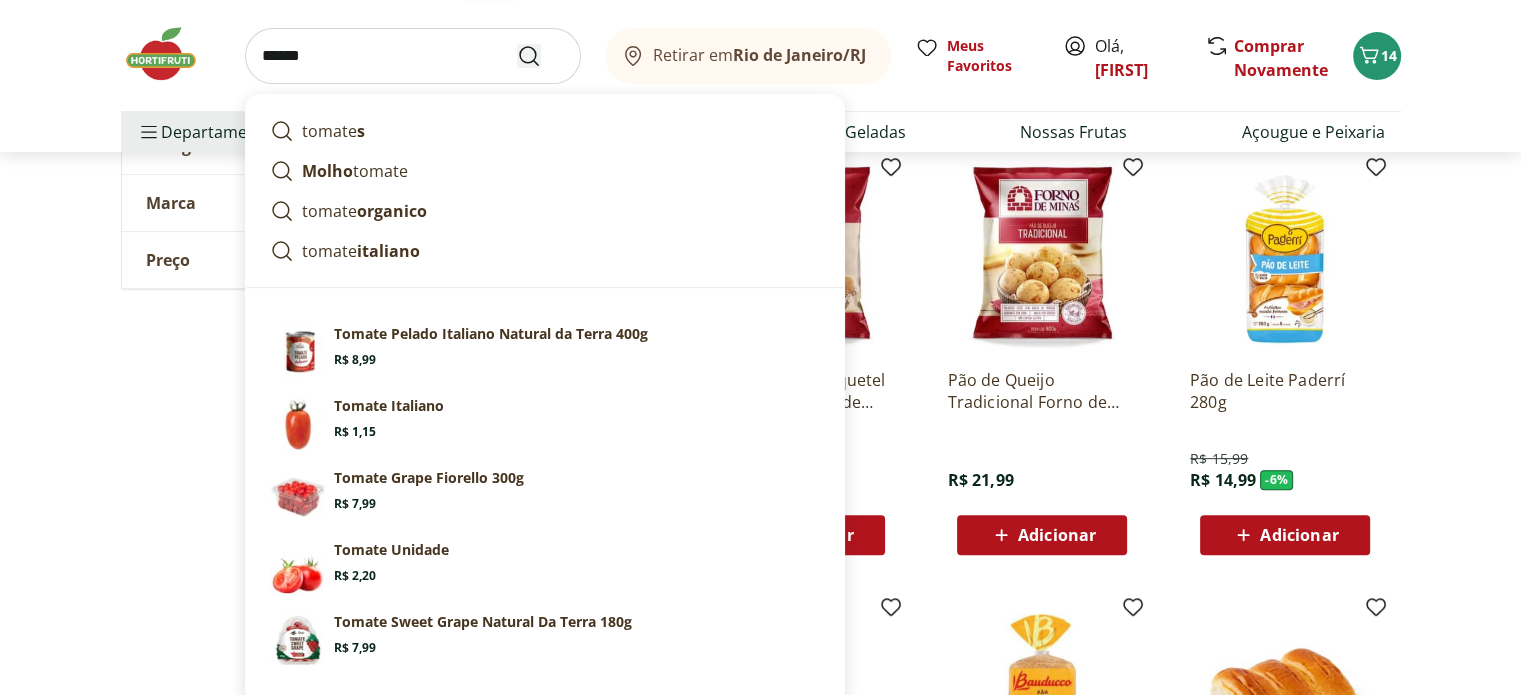 click 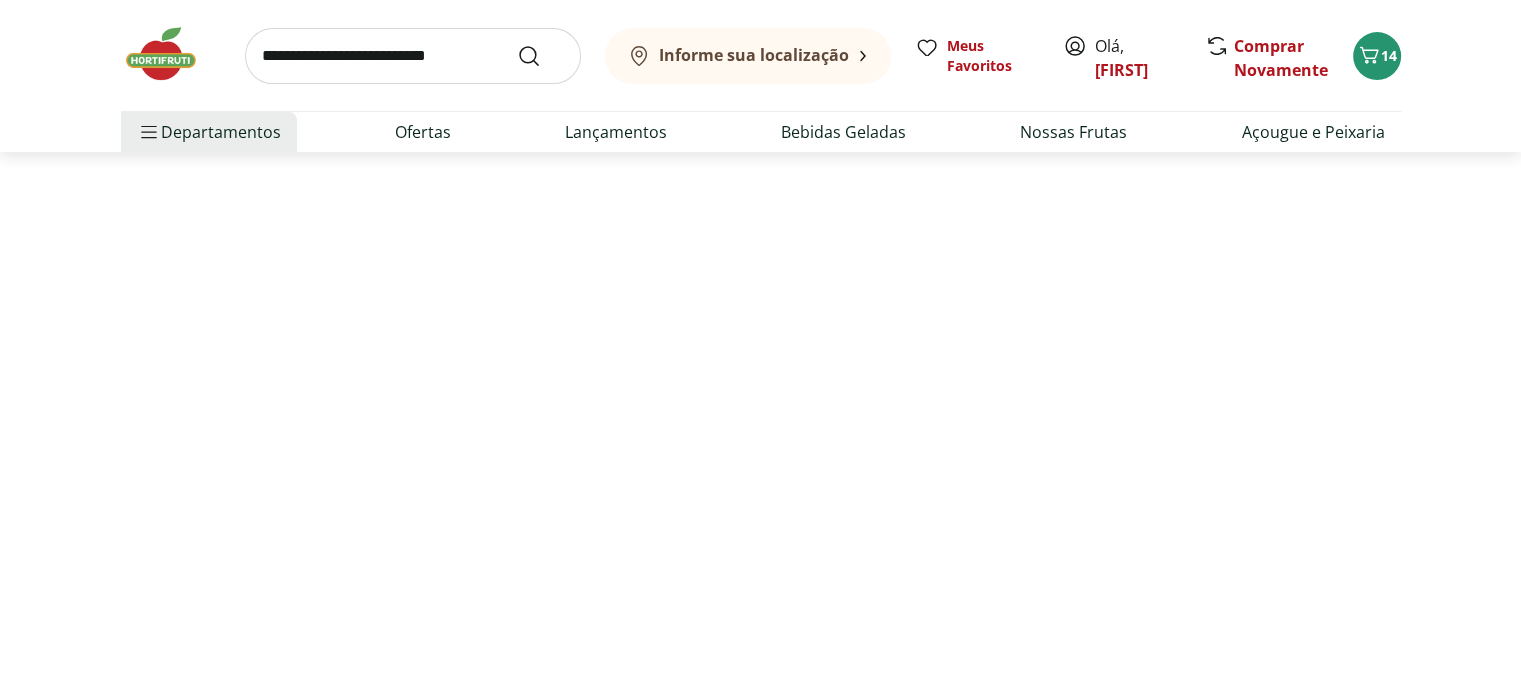 scroll, scrollTop: 0, scrollLeft: 0, axis: both 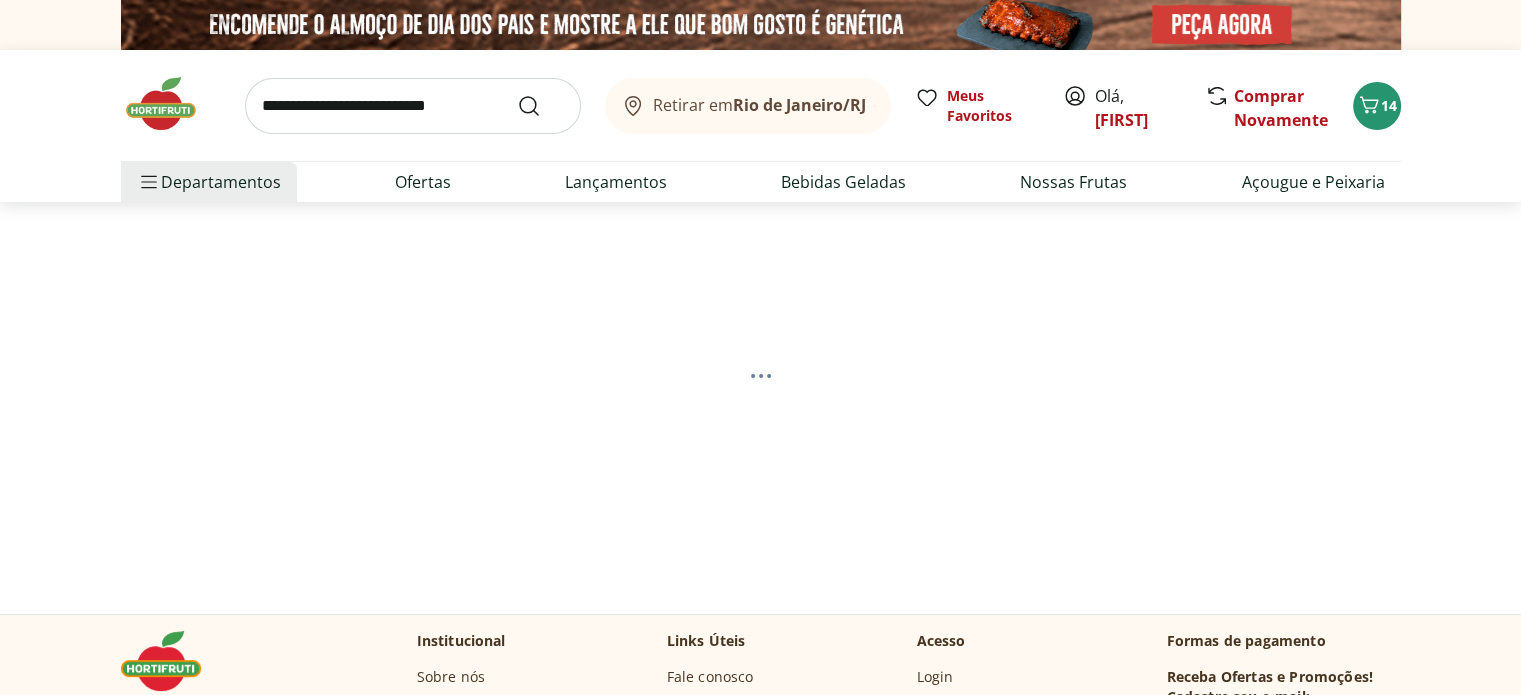 select on "**********" 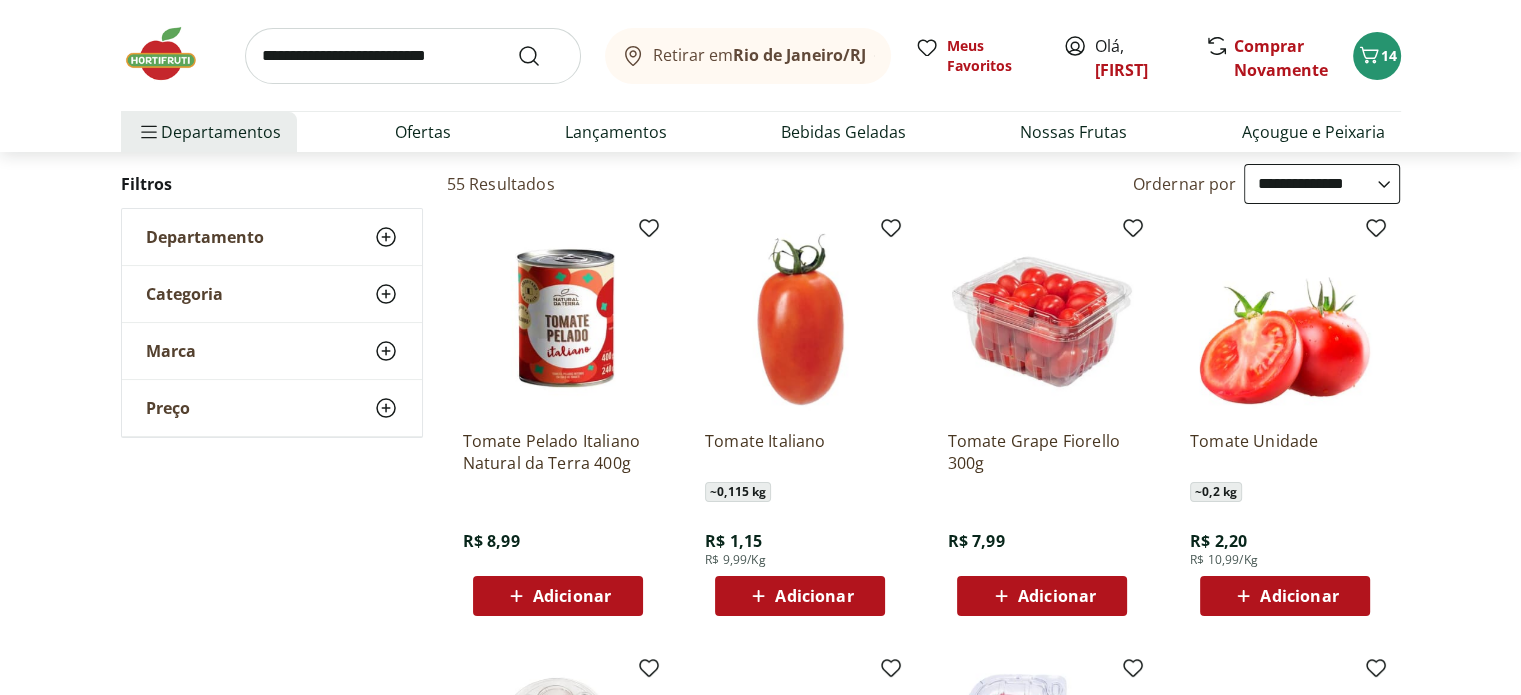 scroll, scrollTop: 200, scrollLeft: 0, axis: vertical 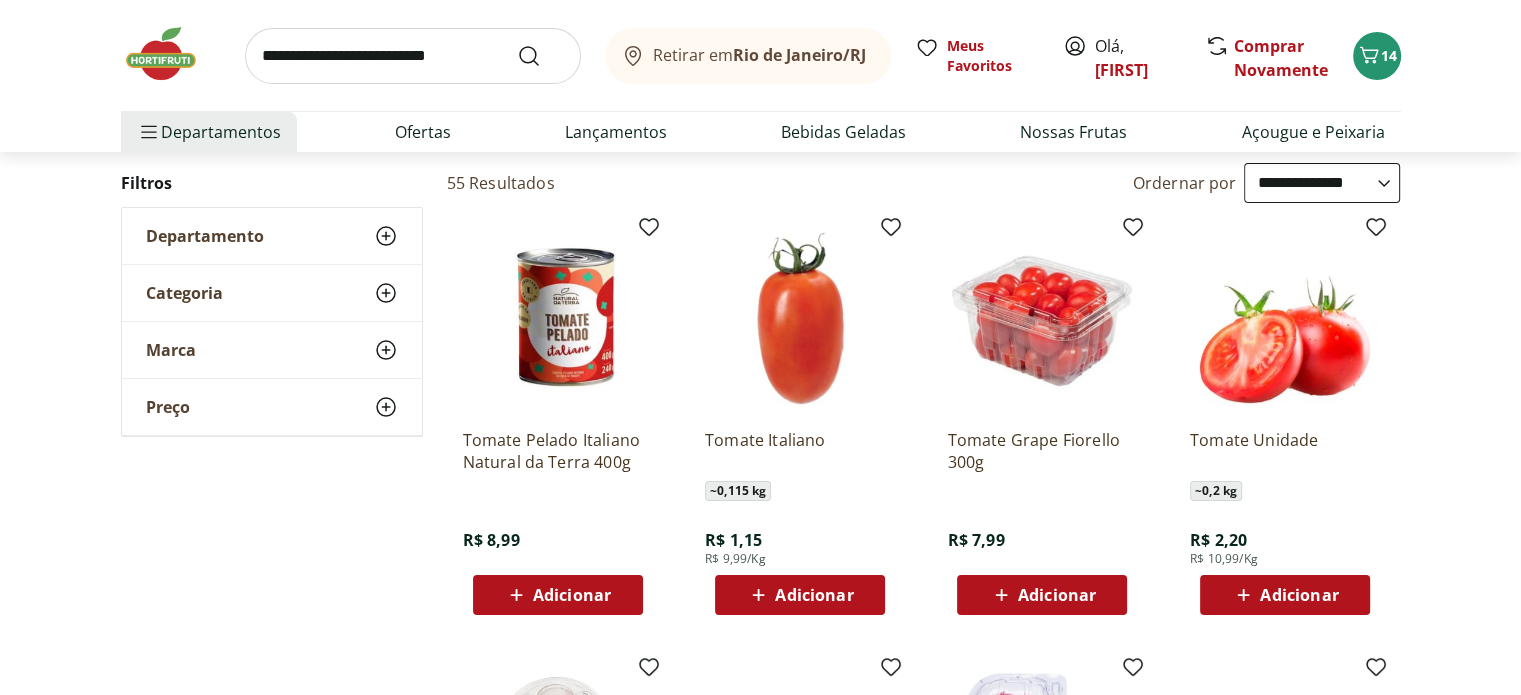 click on "Adicionar" at bounding box center (1284, 595) 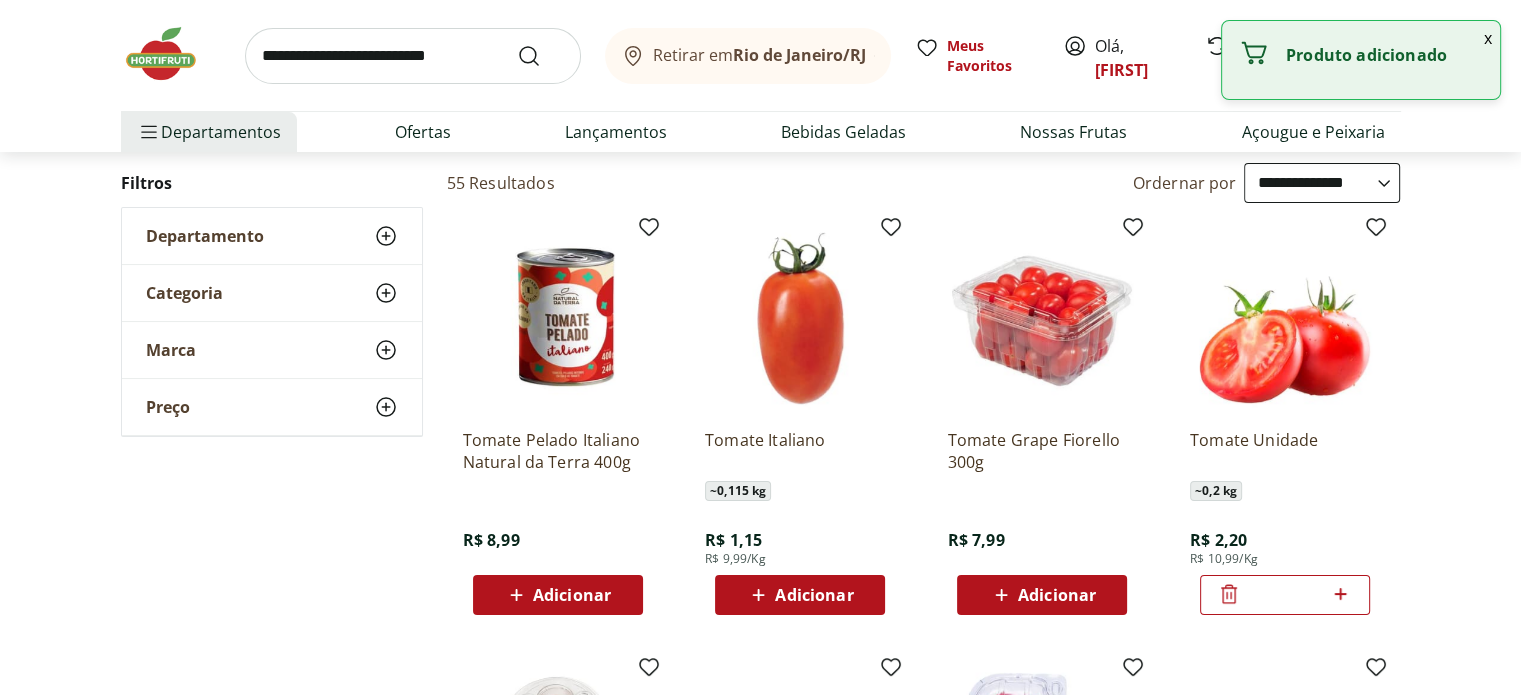 click 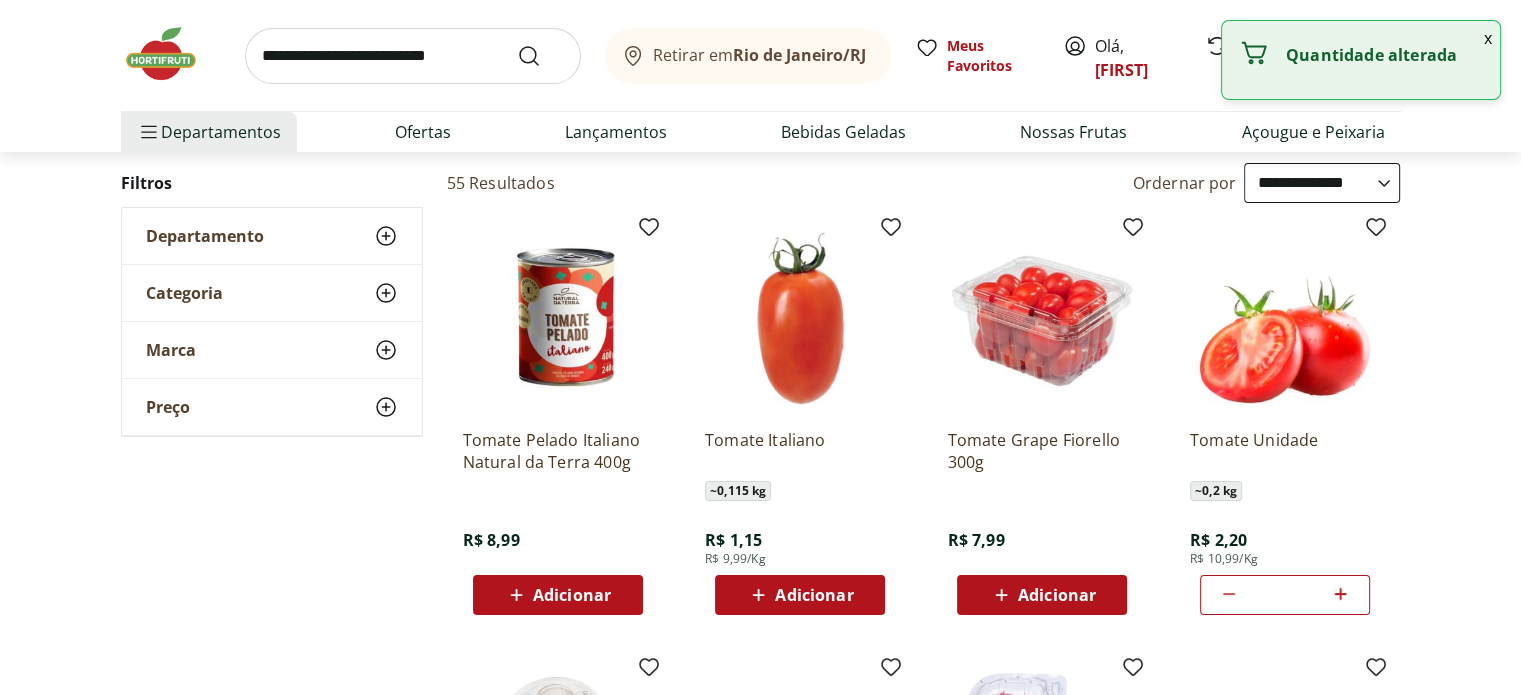 click 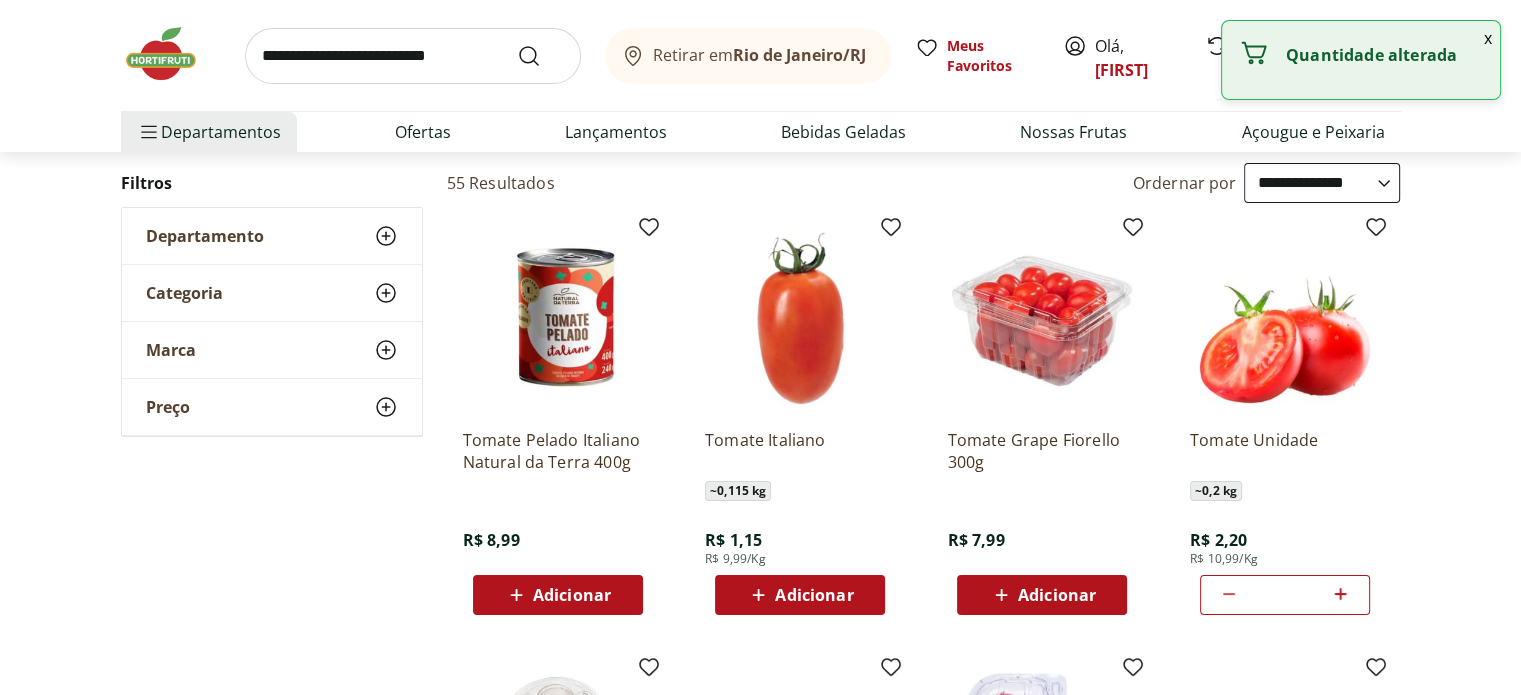 click 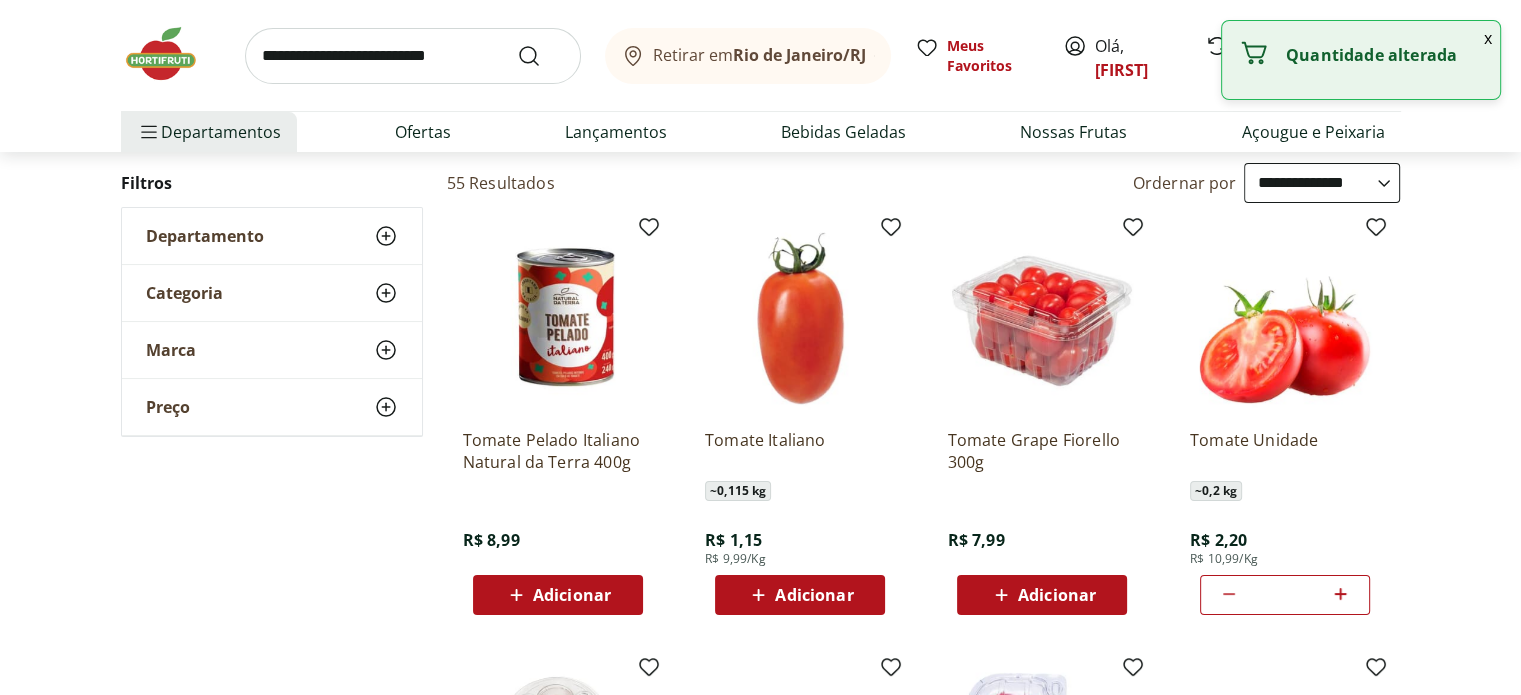 click 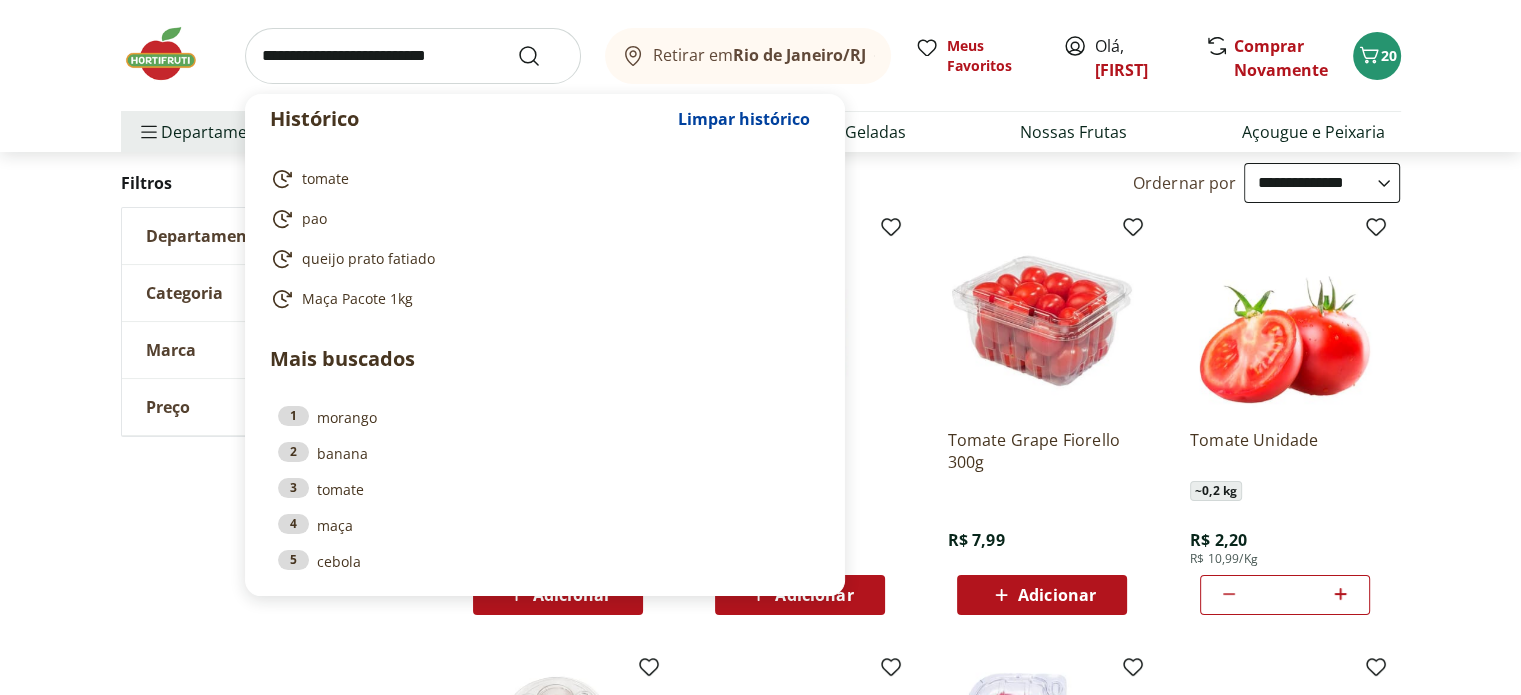 click at bounding box center [413, 56] 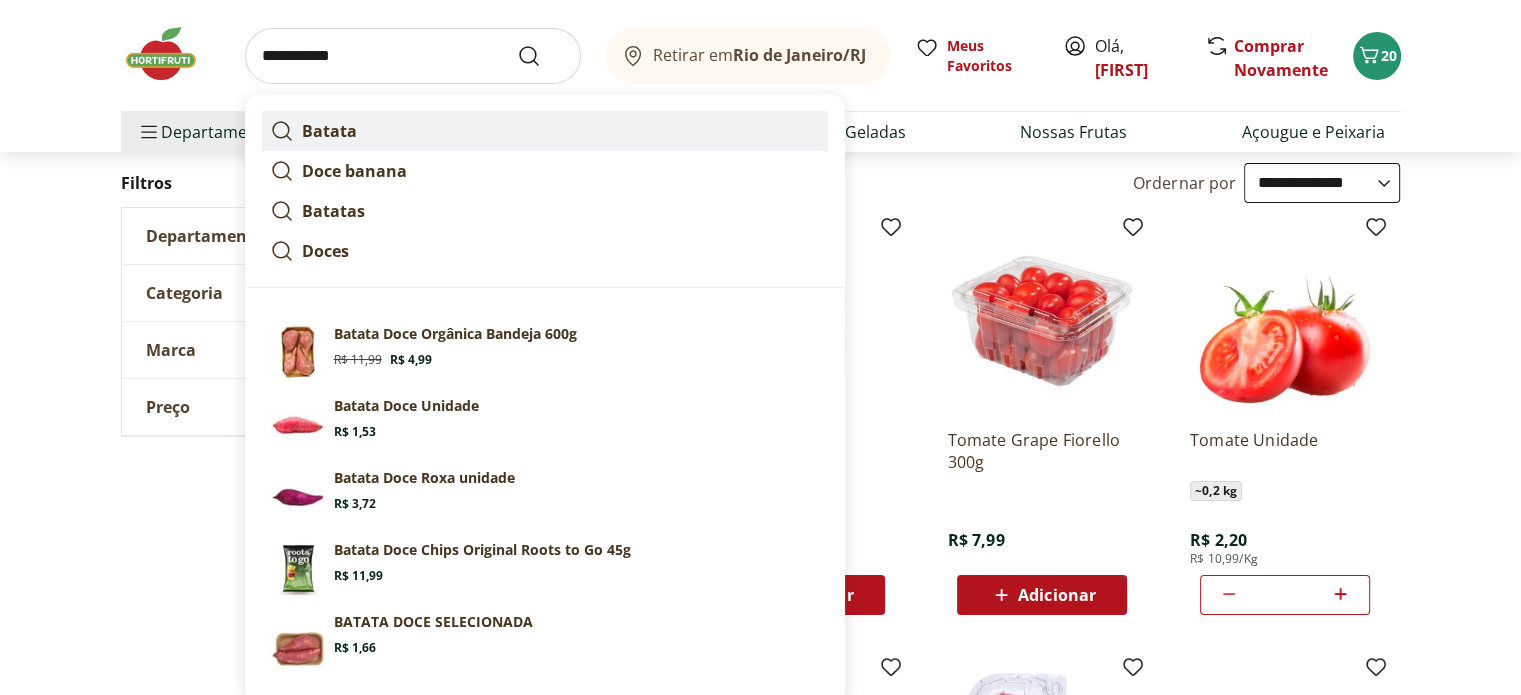 click on "Batata" at bounding box center (545, 131) 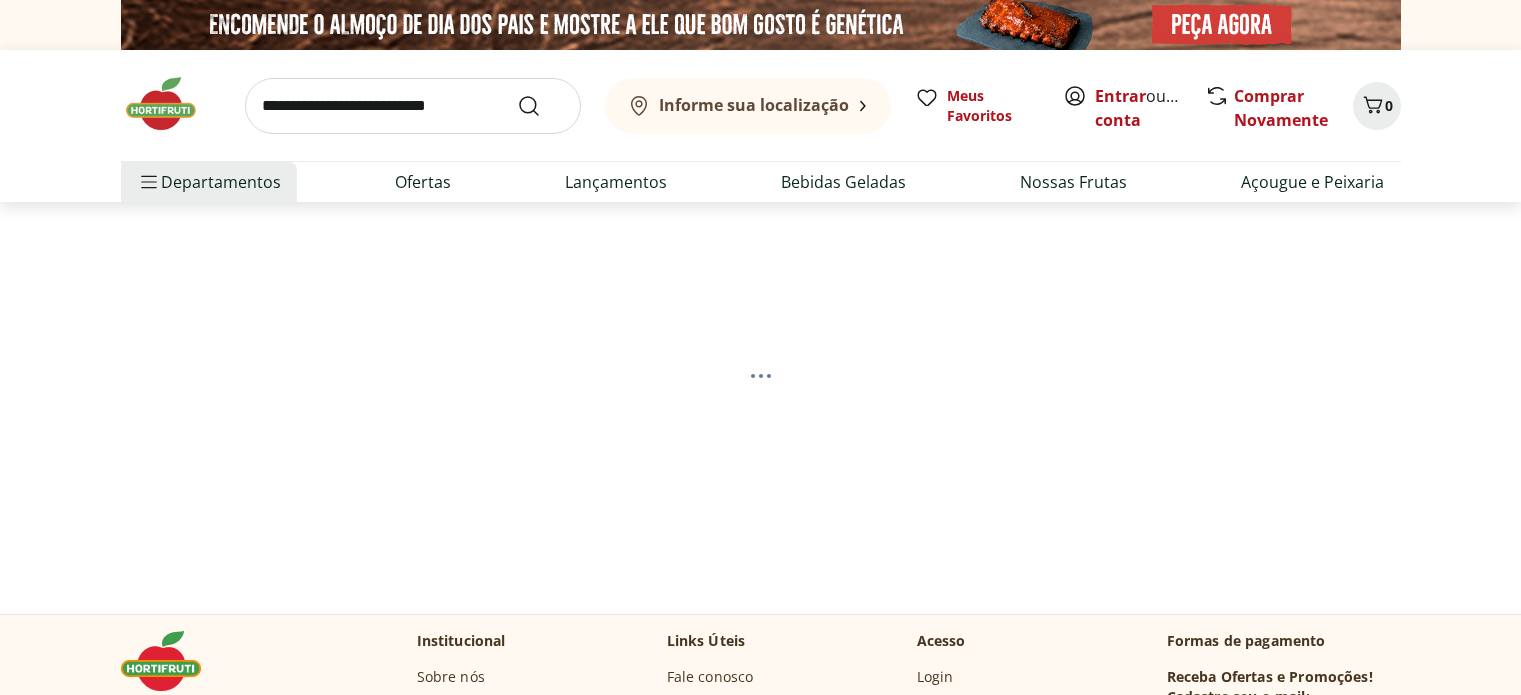 scroll, scrollTop: 0, scrollLeft: 0, axis: both 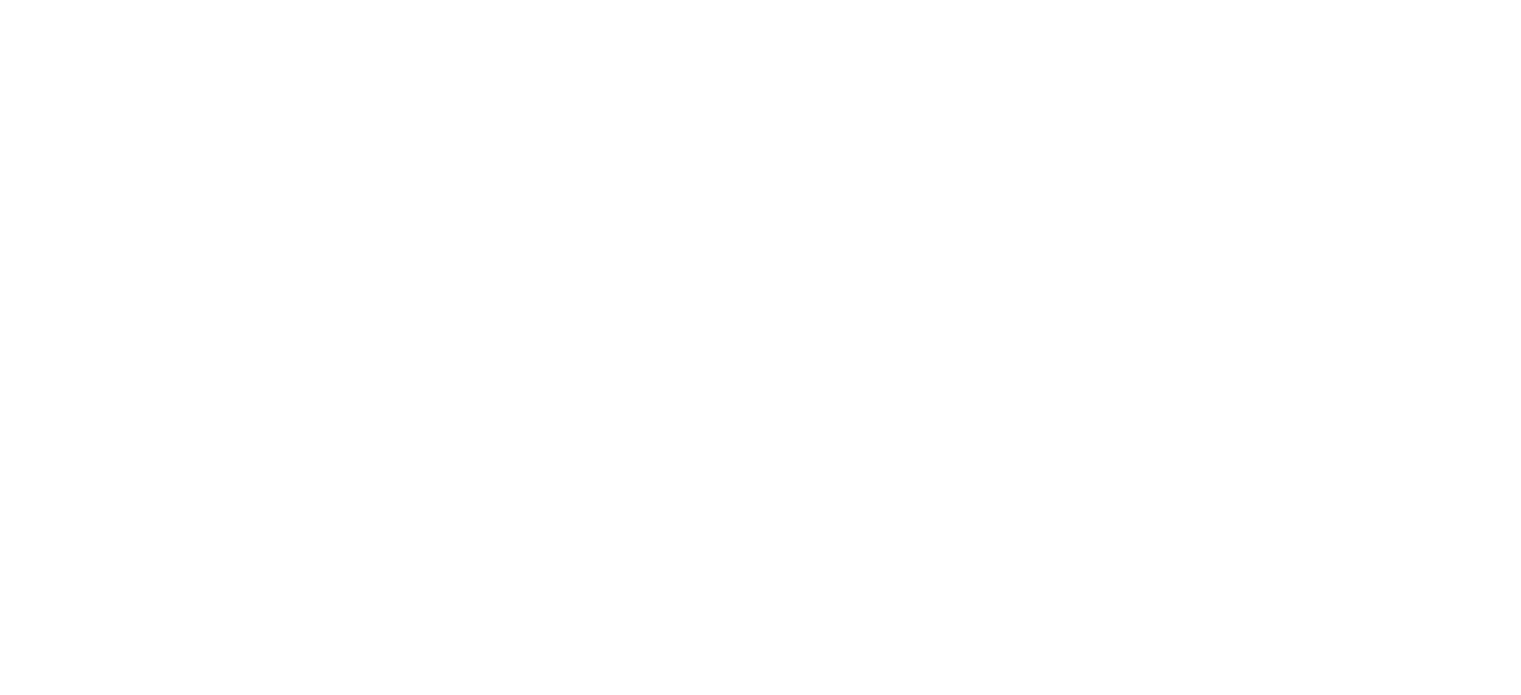 select on "**********" 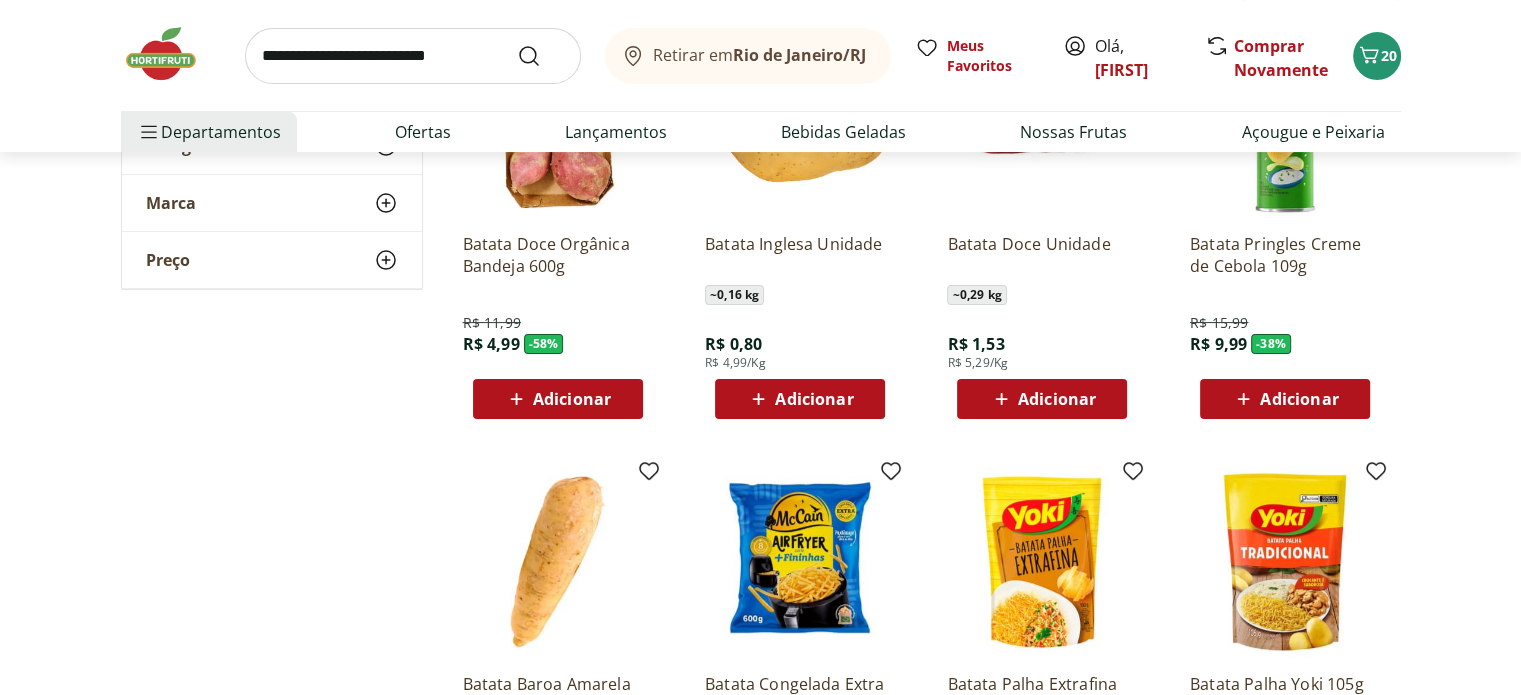 scroll, scrollTop: 400, scrollLeft: 0, axis: vertical 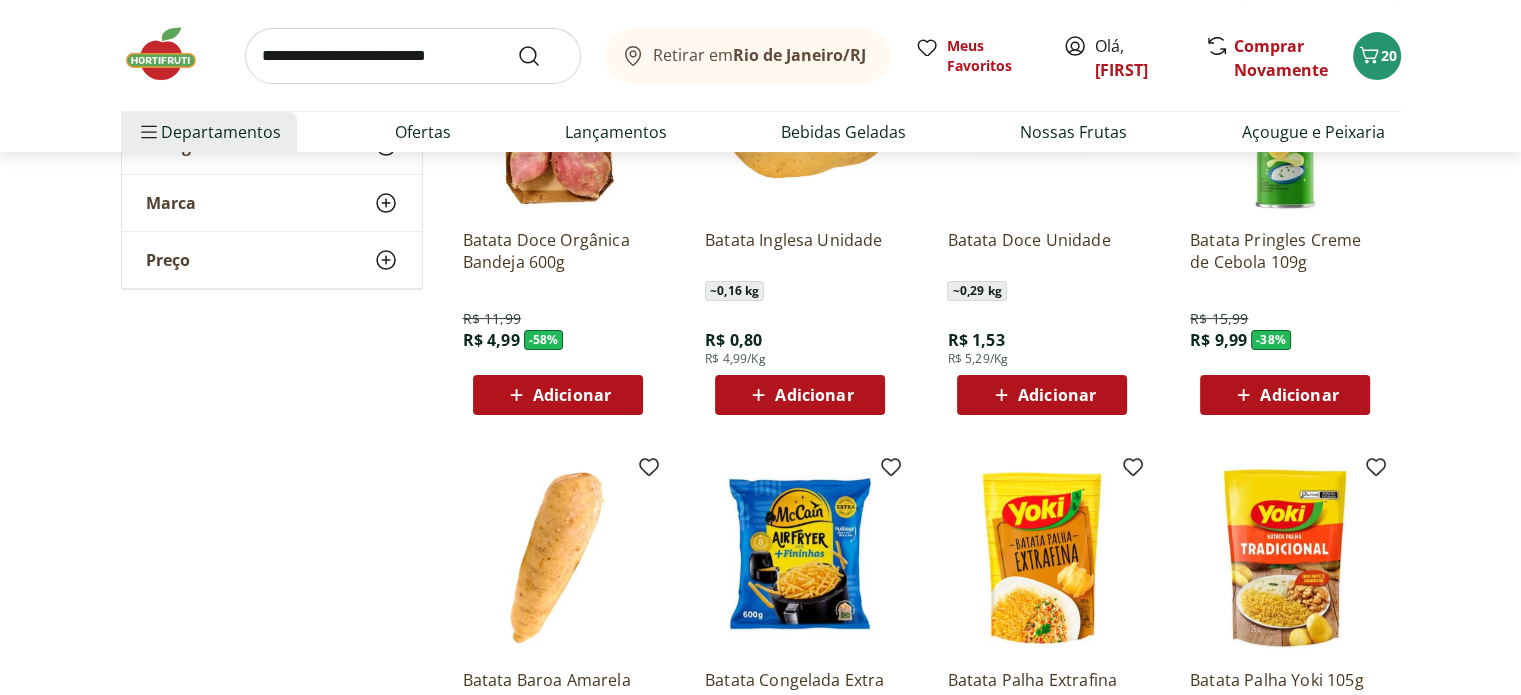 click on "Adicionar" at bounding box center [1057, 395] 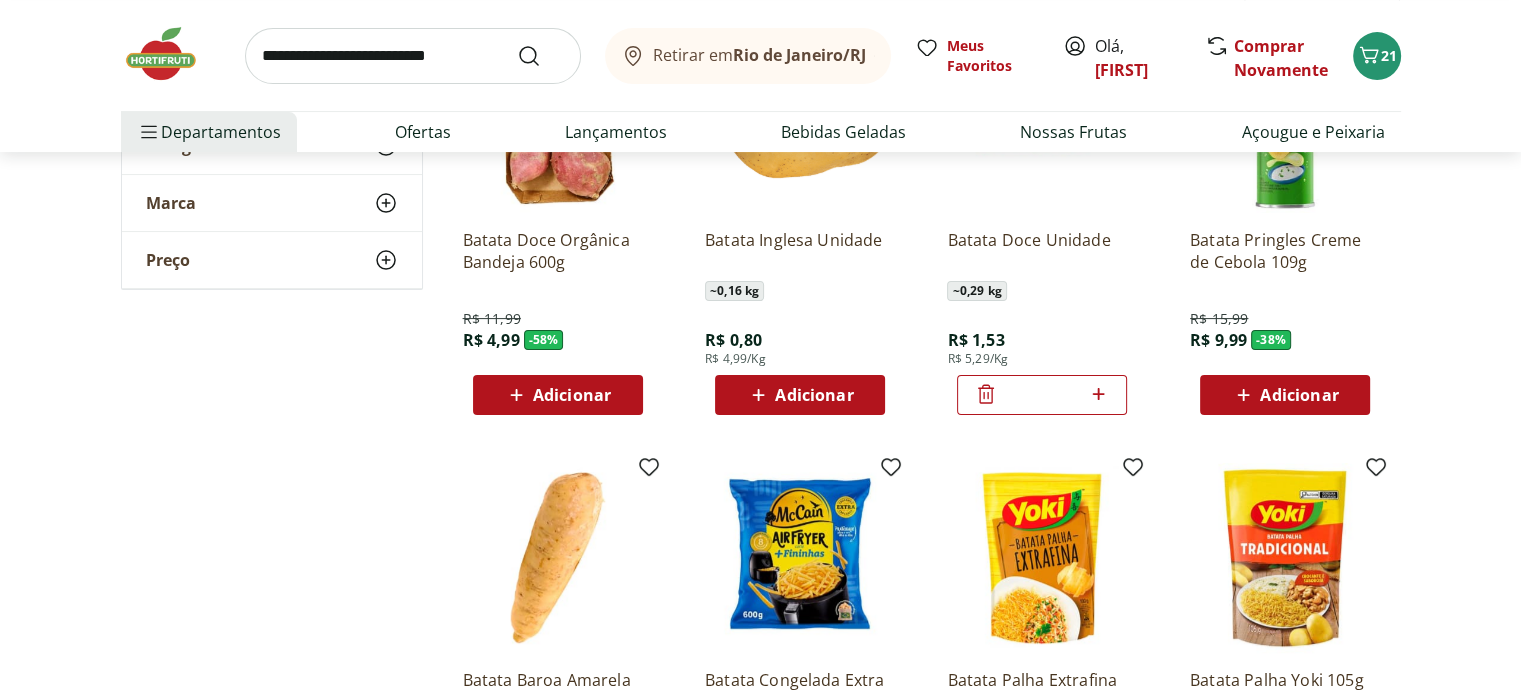 click 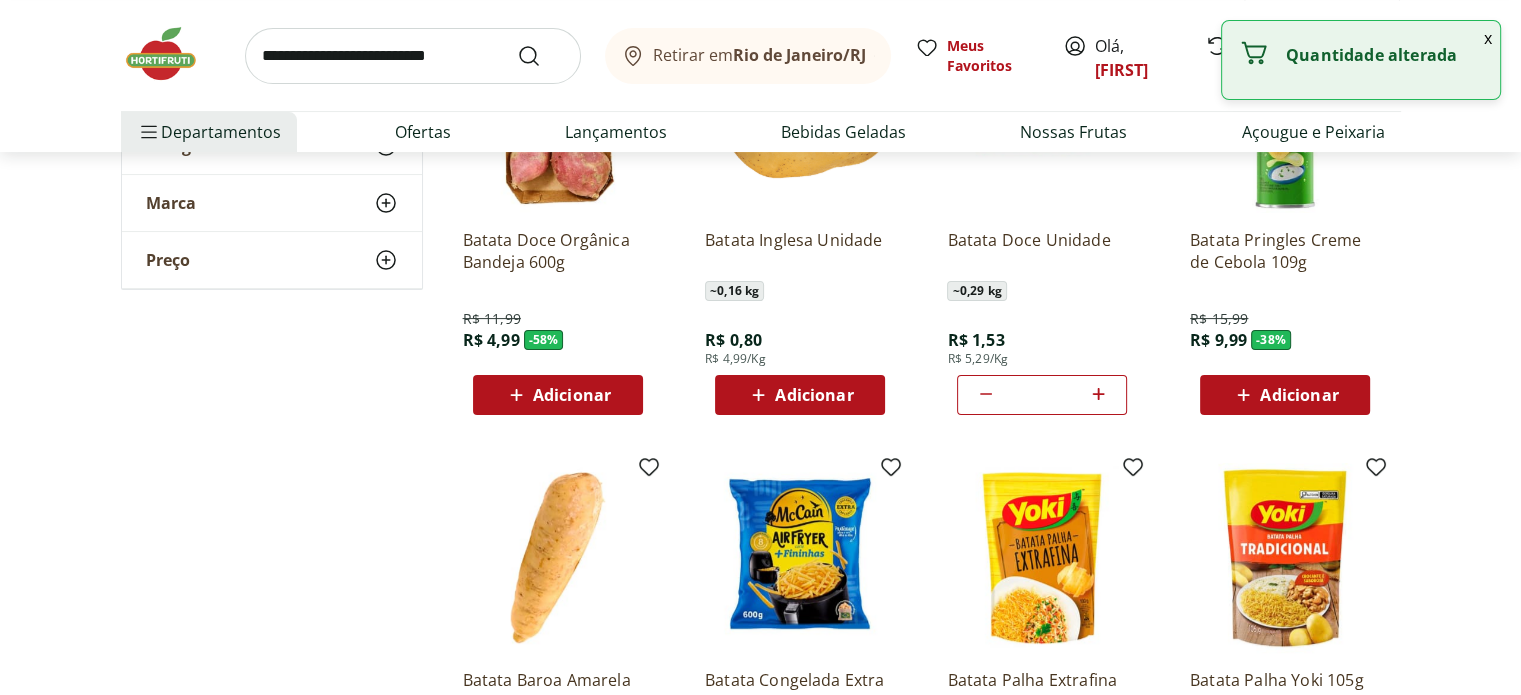 click 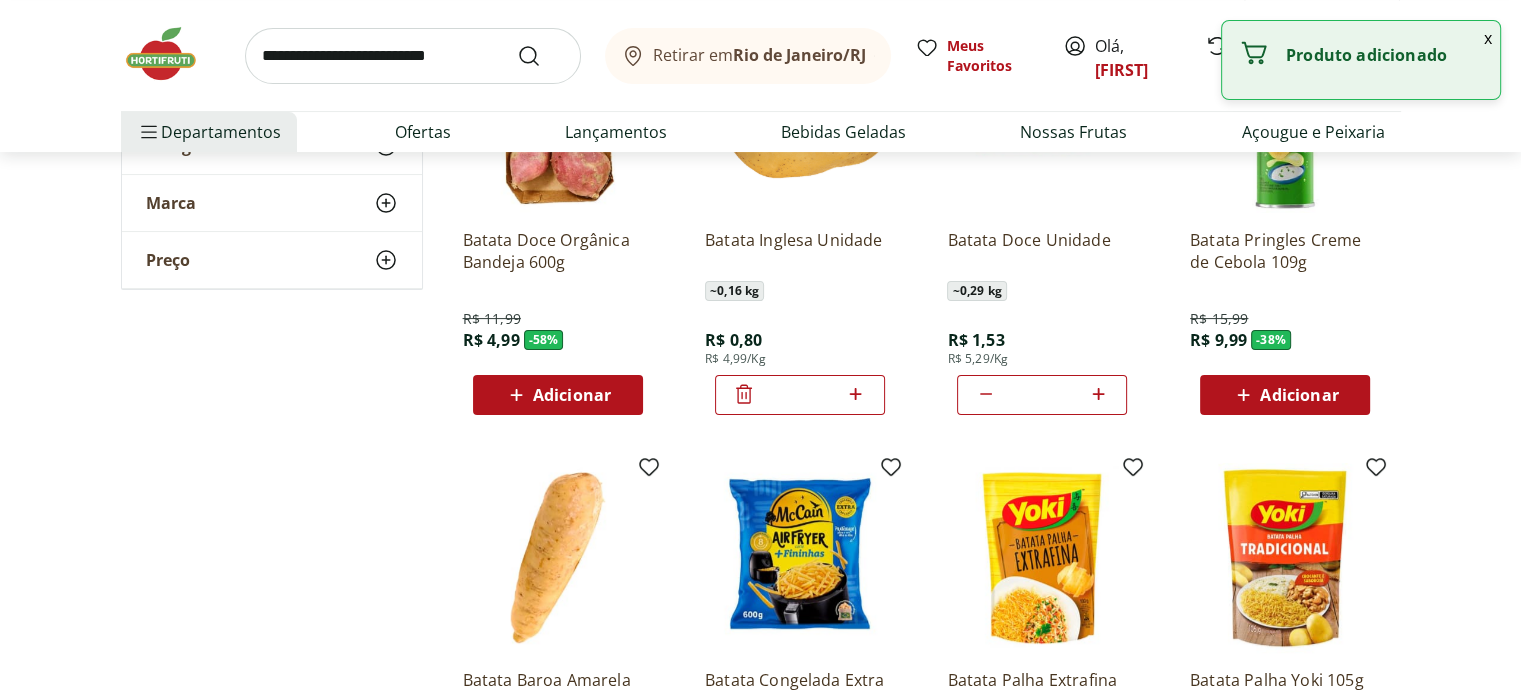 click 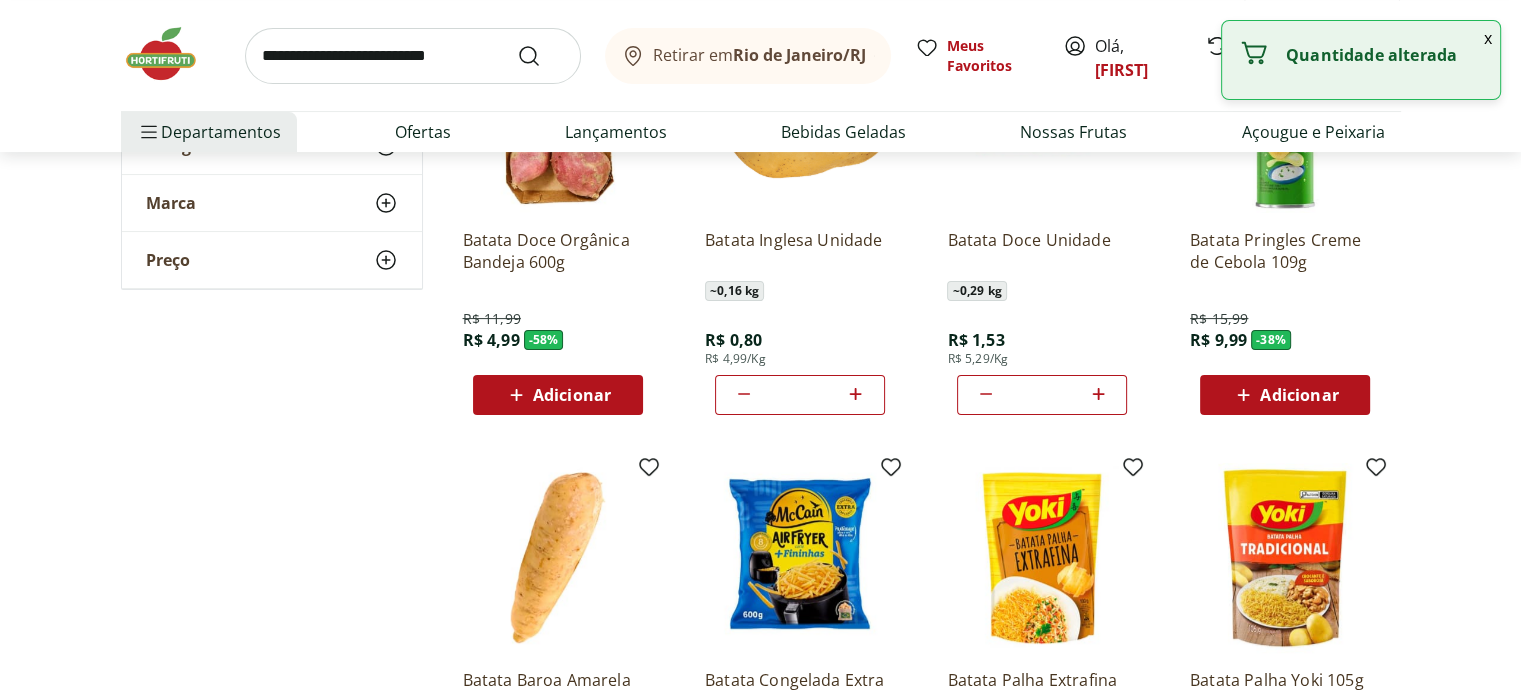 click 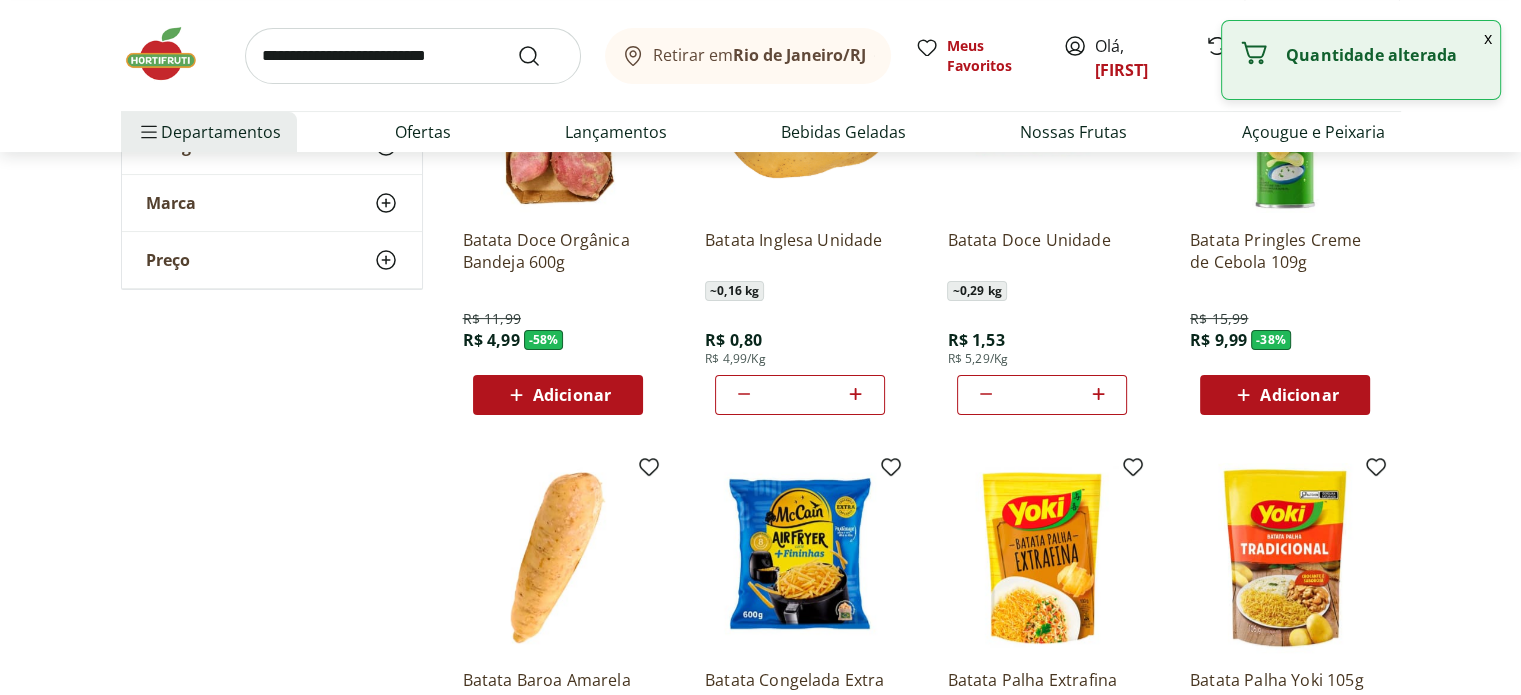 click 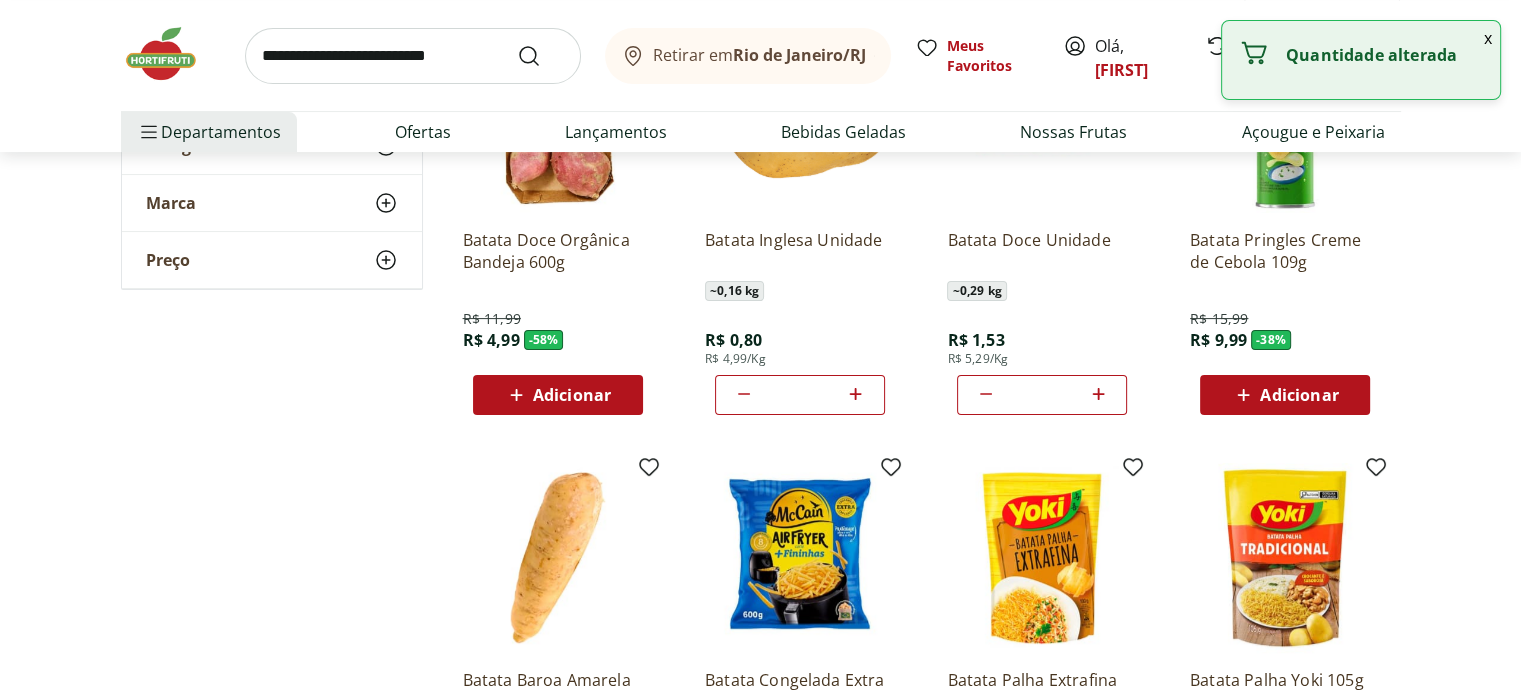 click 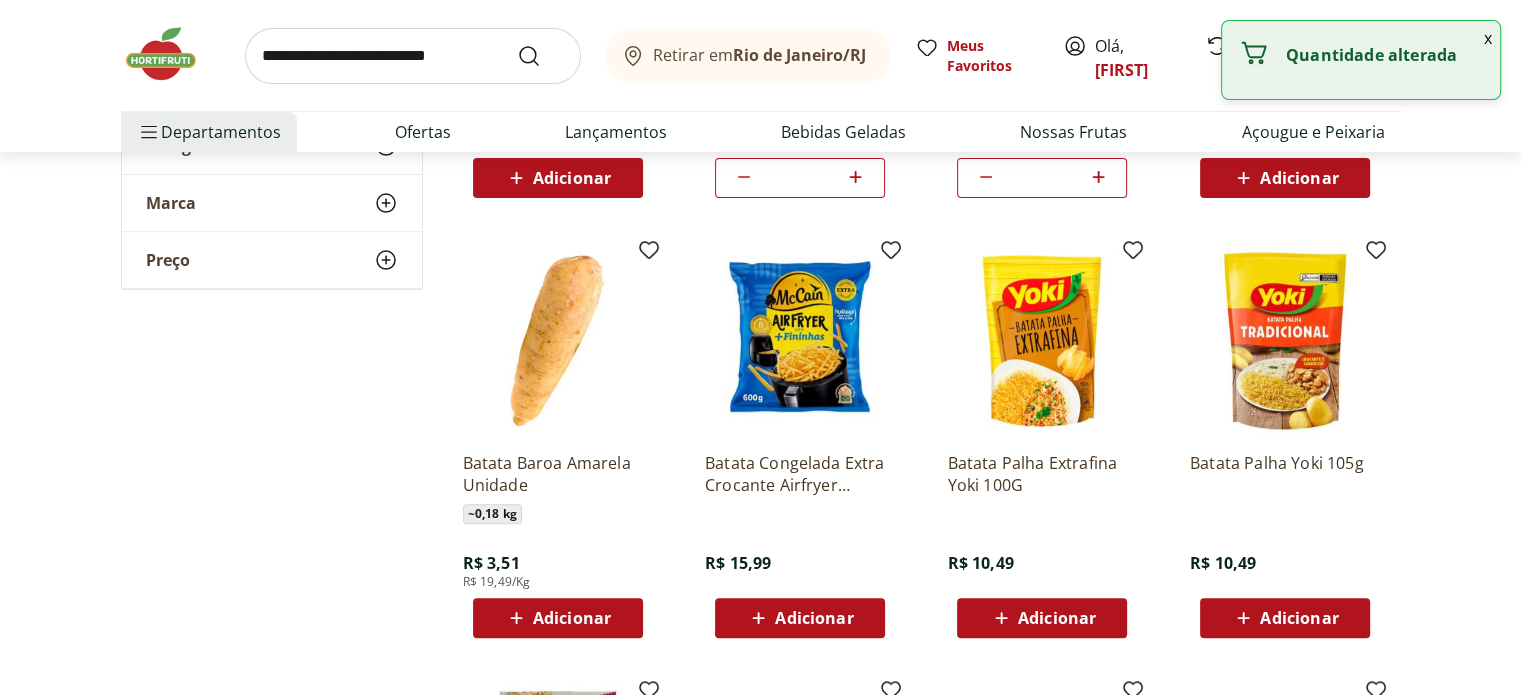 scroll, scrollTop: 700, scrollLeft: 0, axis: vertical 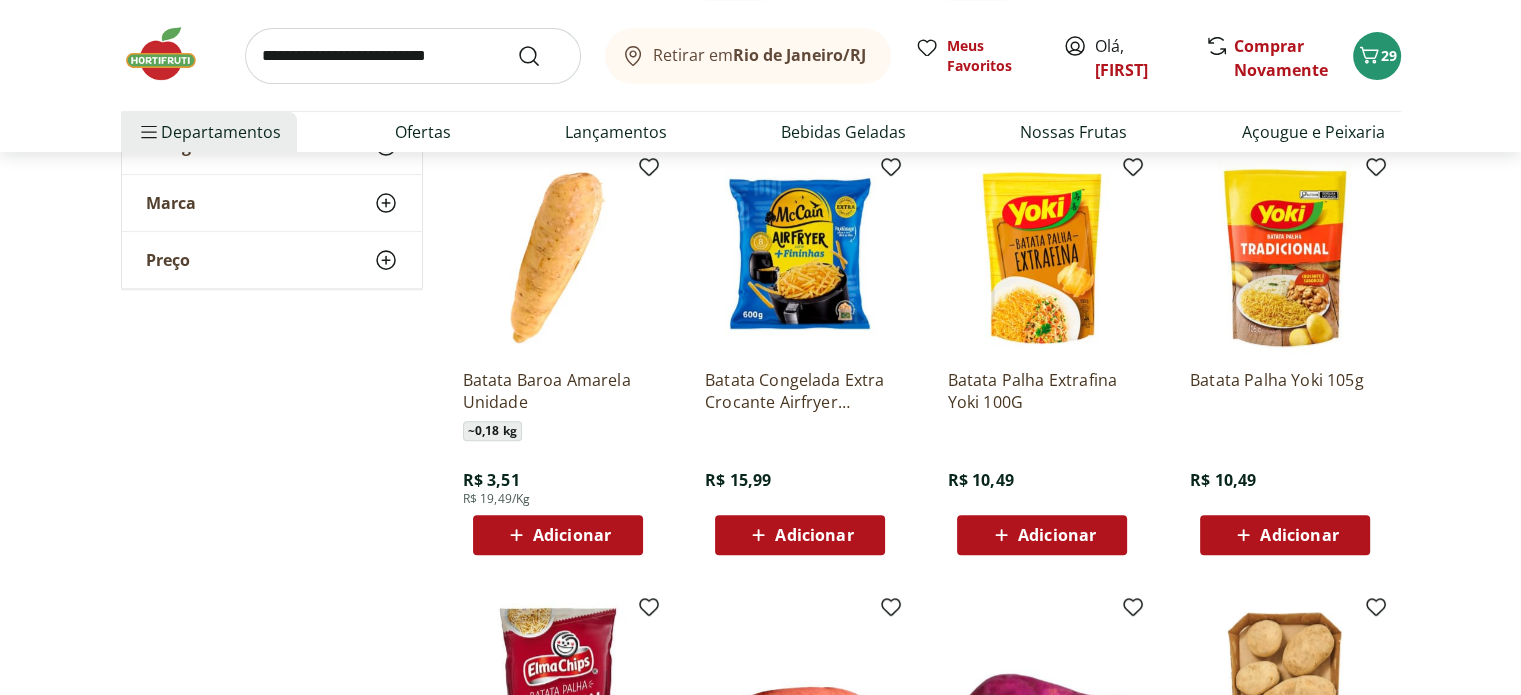 click on "Adicionar" at bounding box center (572, 535) 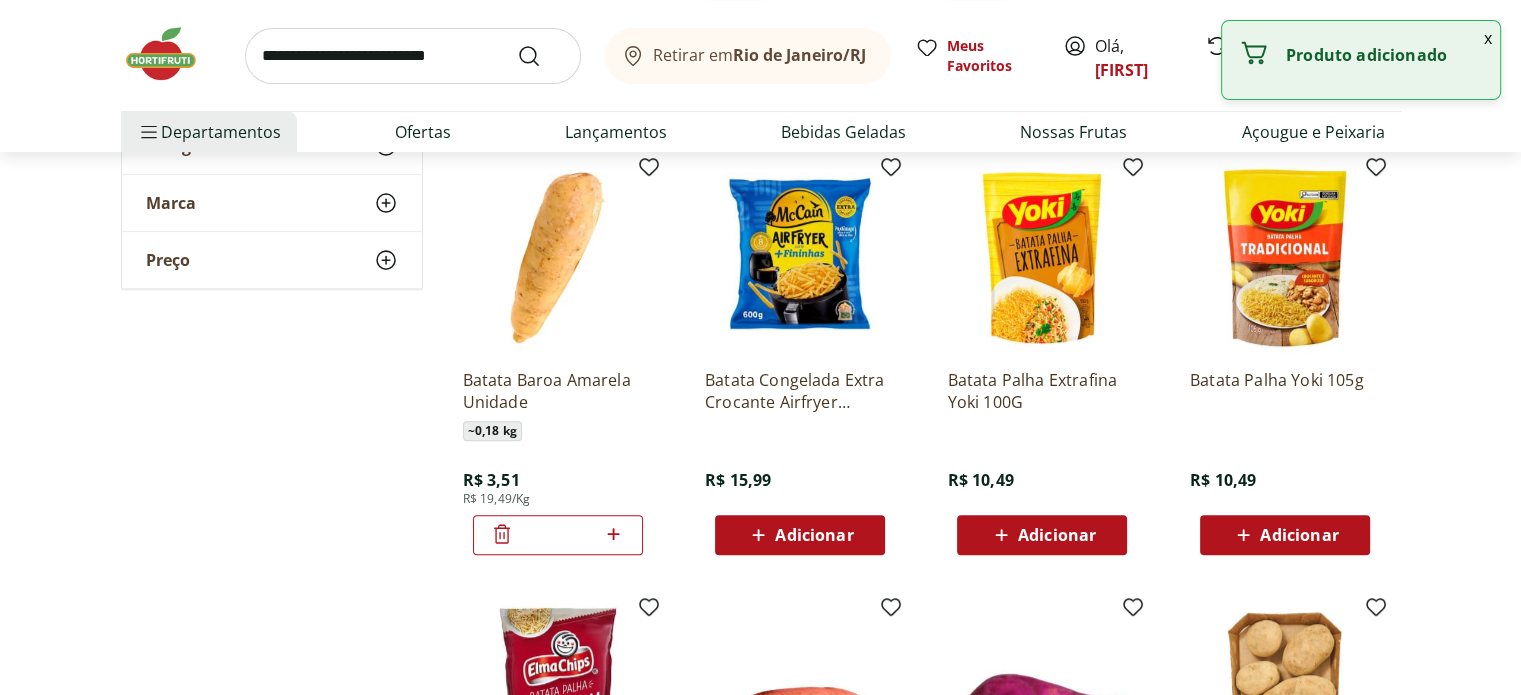 click 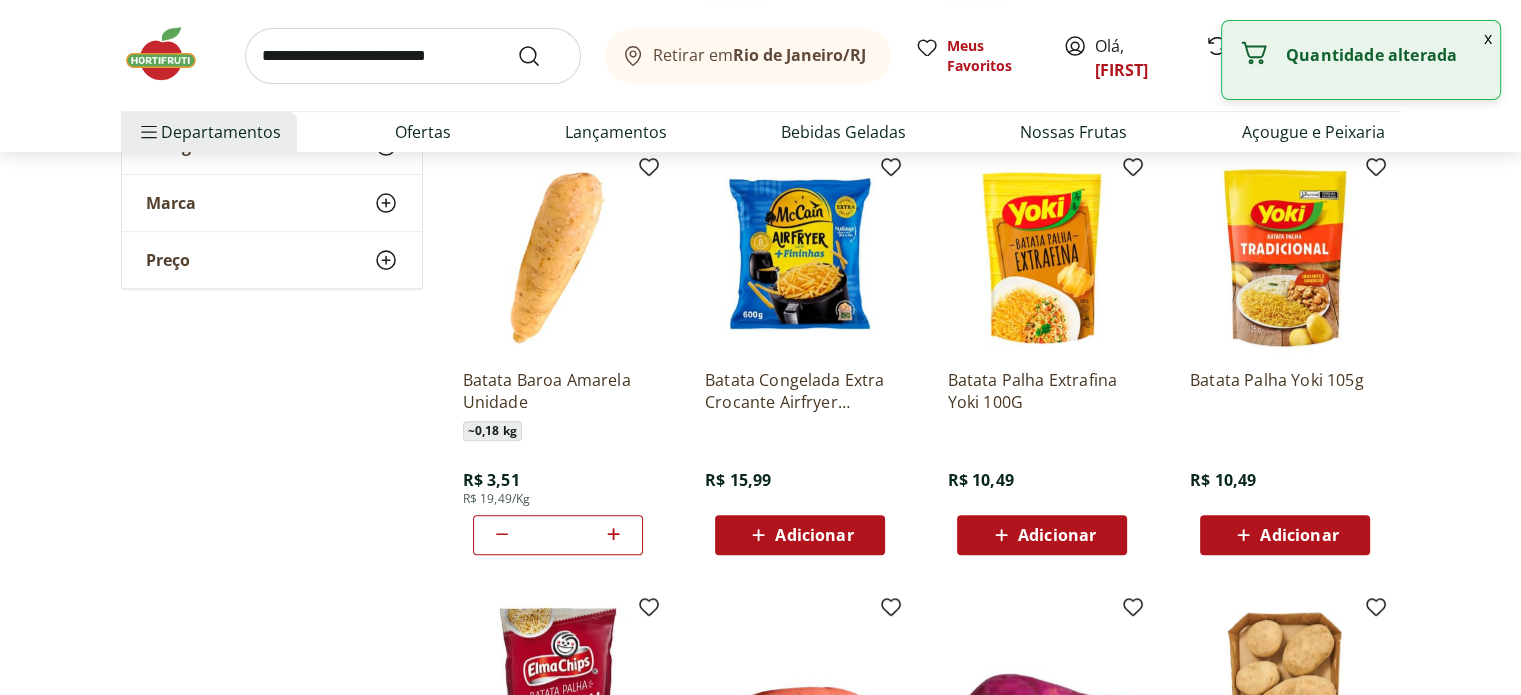 click 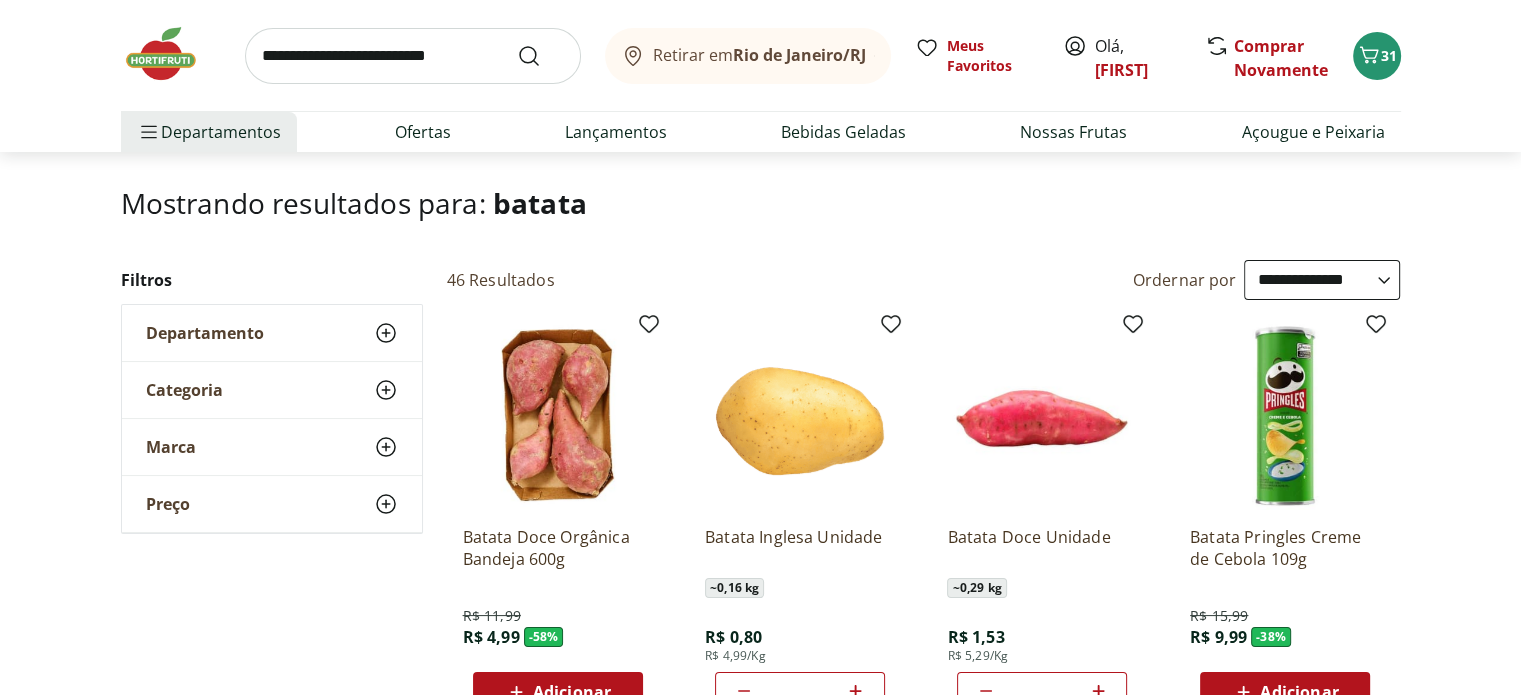 scroll, scrollTop: 100, scrollLeft: 0, axis: vertical 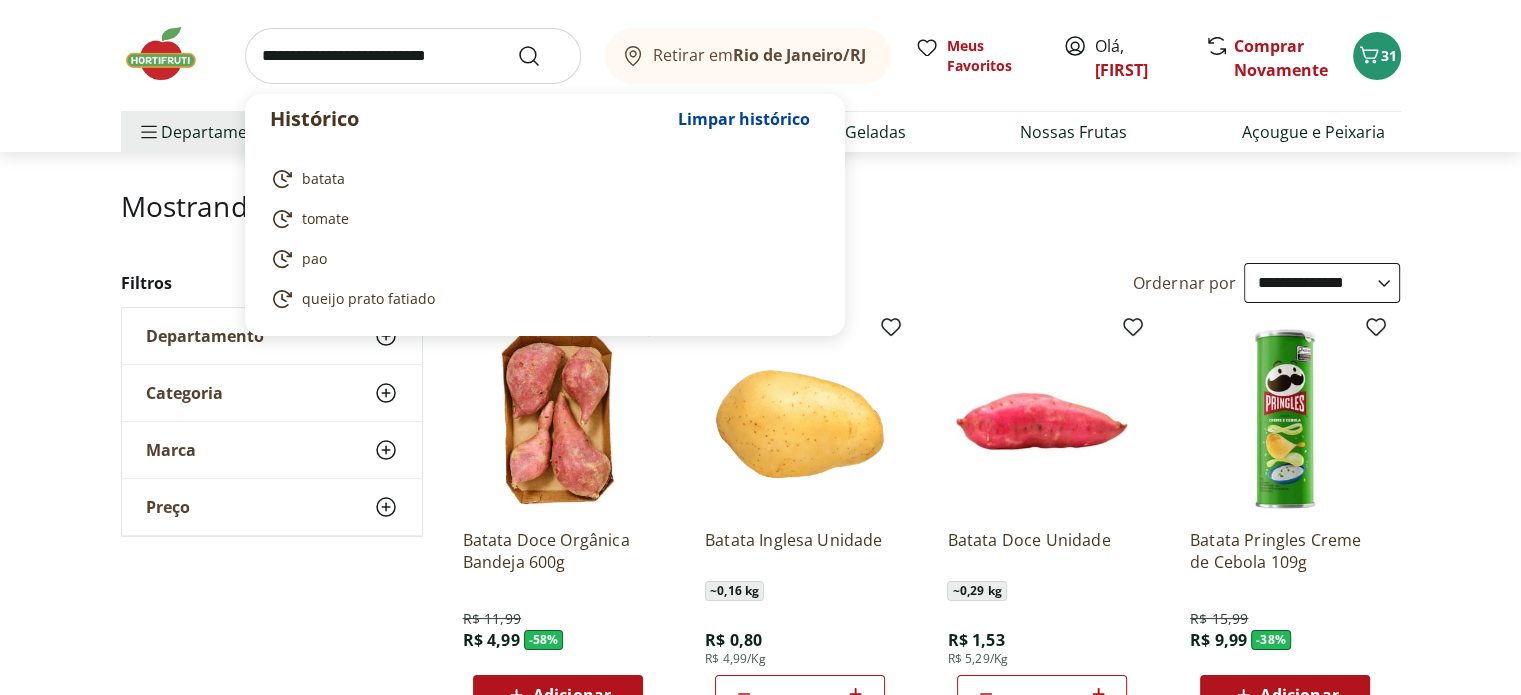 click at bounding box center (413, 56) 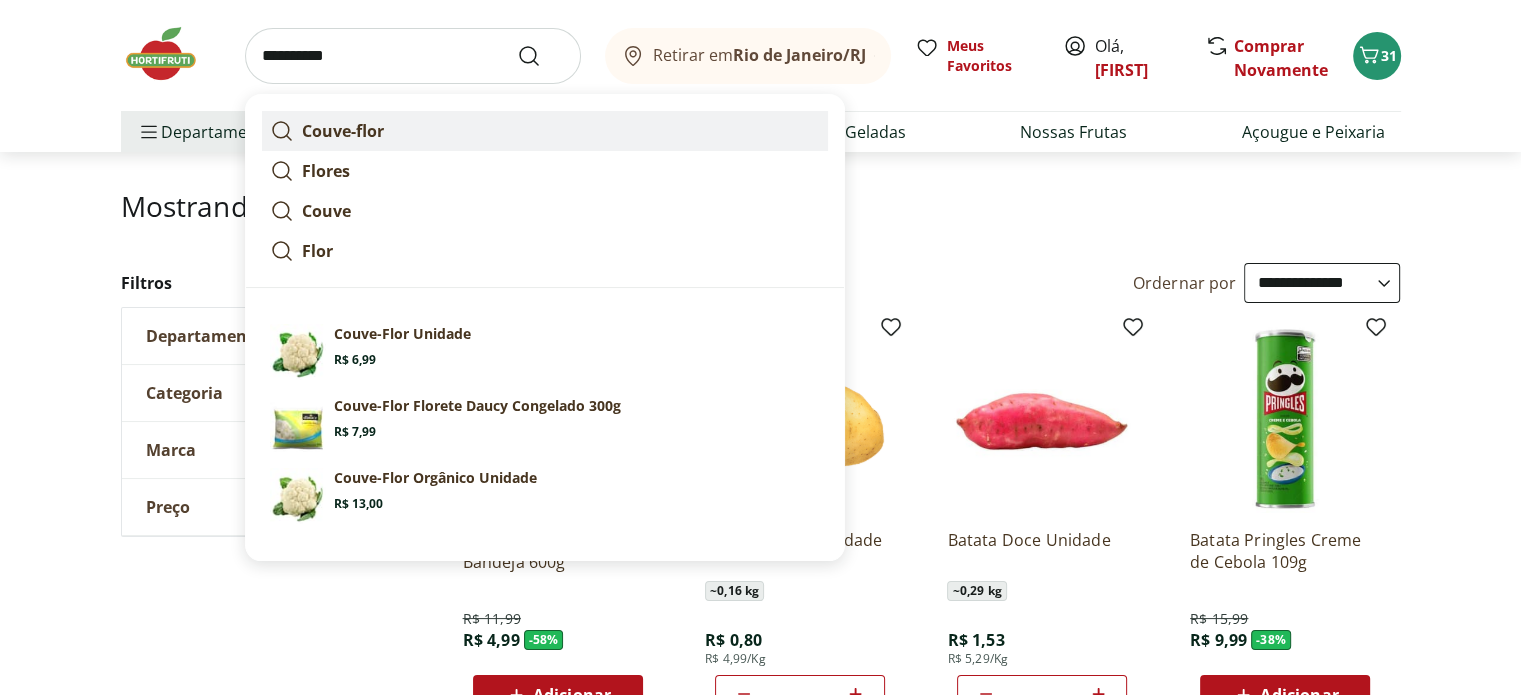 click on "Couve-flor" at bounding box center [545, 131] 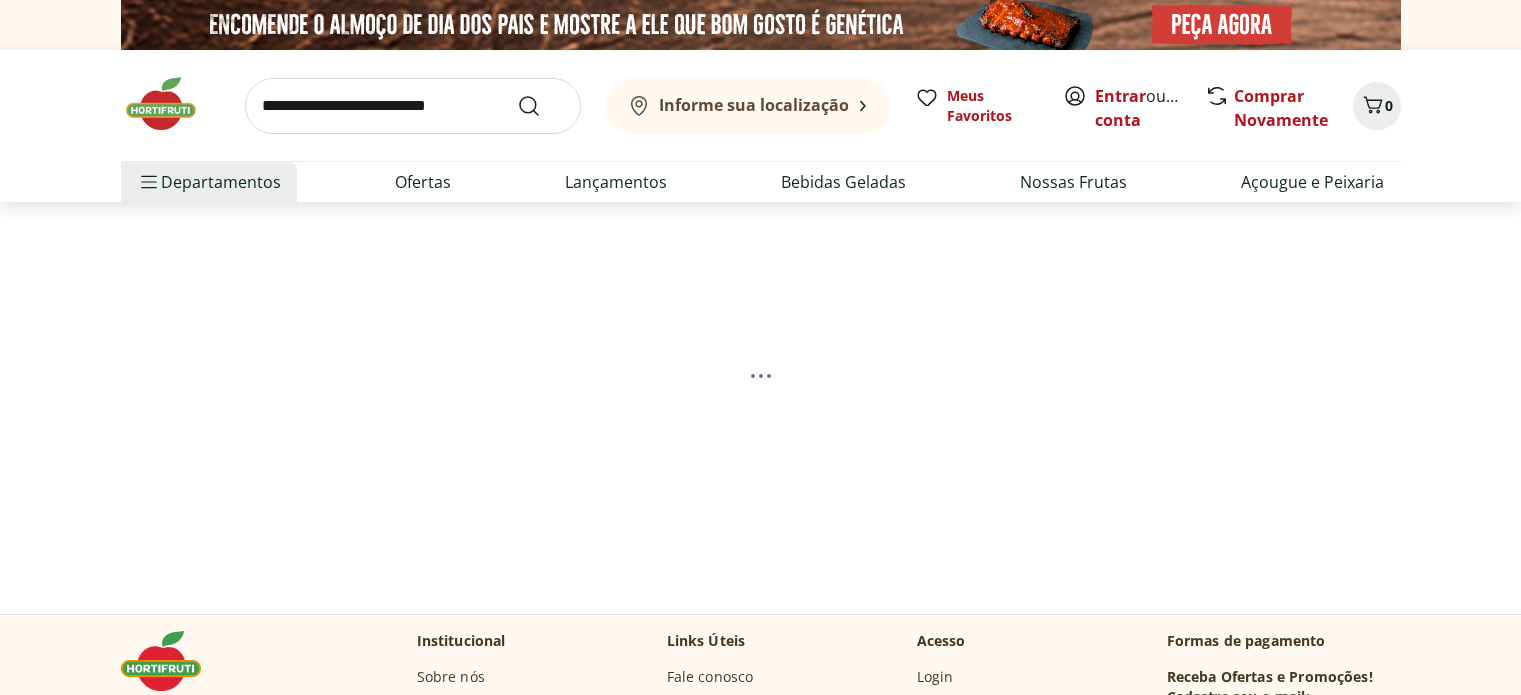 scroll, scrollTop: 0, scrollLeft: 0, axis: both 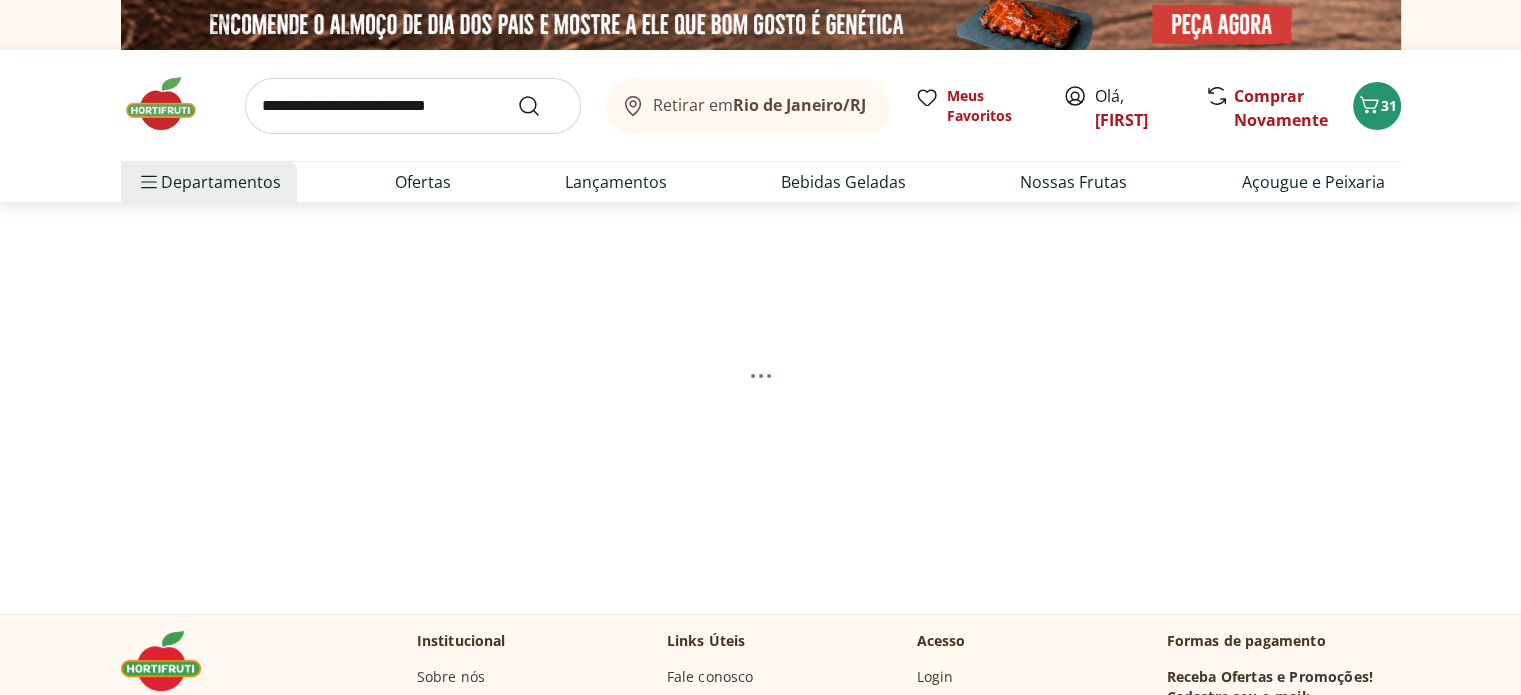 select on "**********" 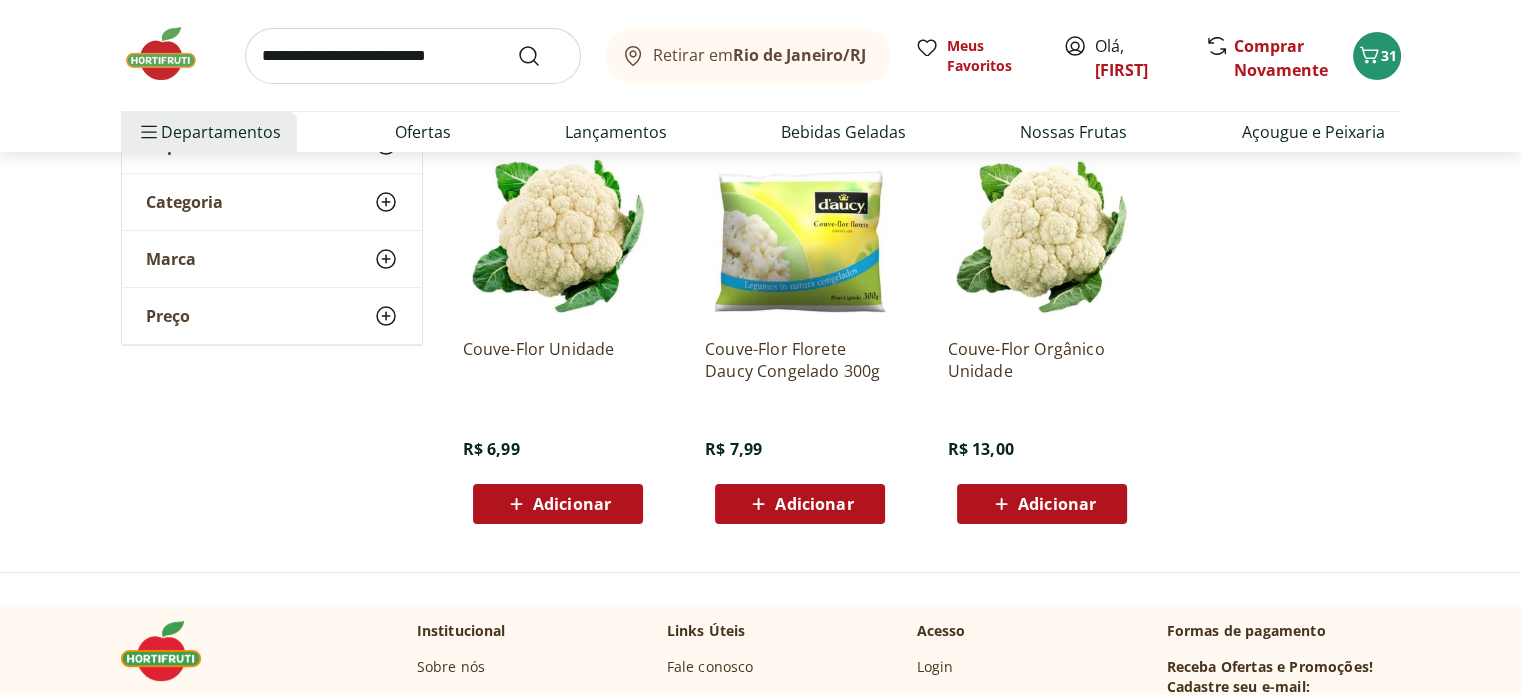 scroll, scrollTop: 300, scrollLeft: 0, axis: vertical 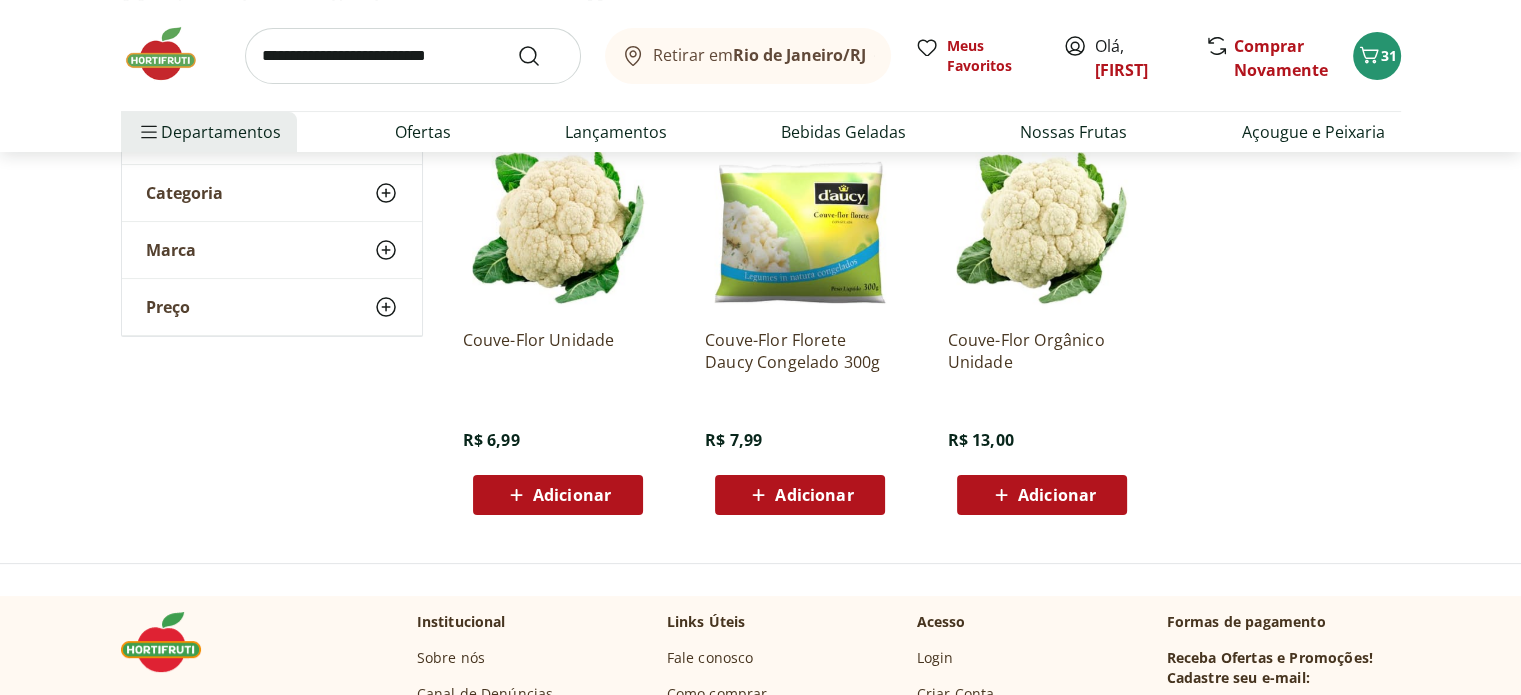 click on "Adicionar" at bounding box center (572, 495) 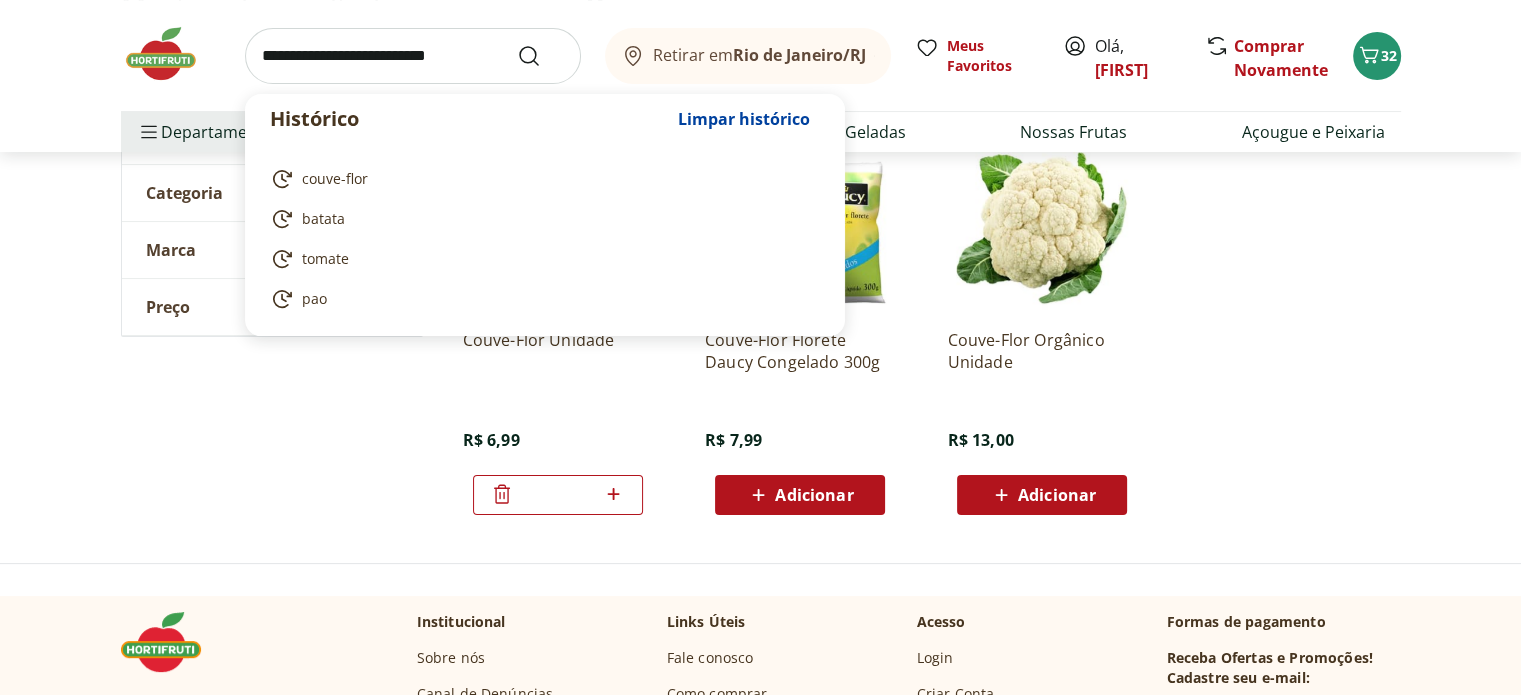 click at bounding box center (413, 56) 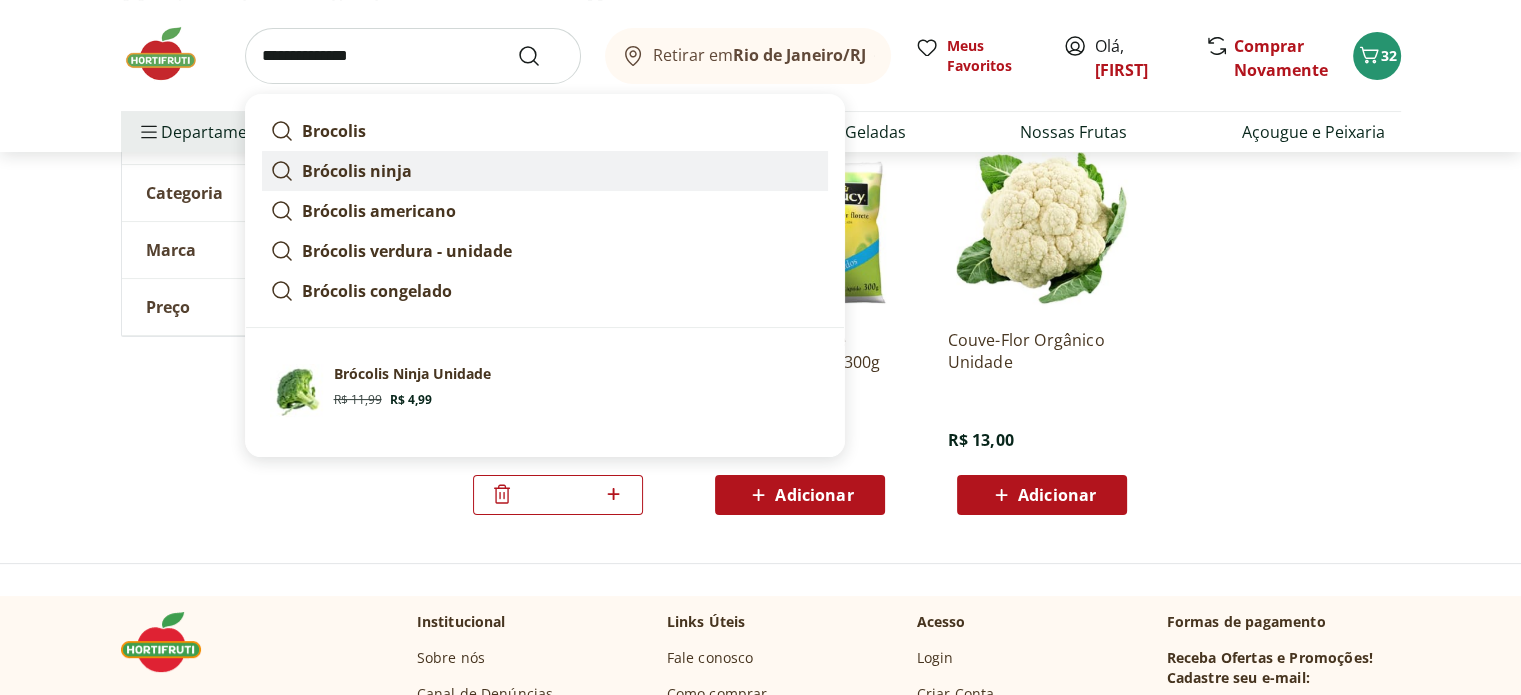 click on "Brócolis ninja" at bounding box center (357, 171) 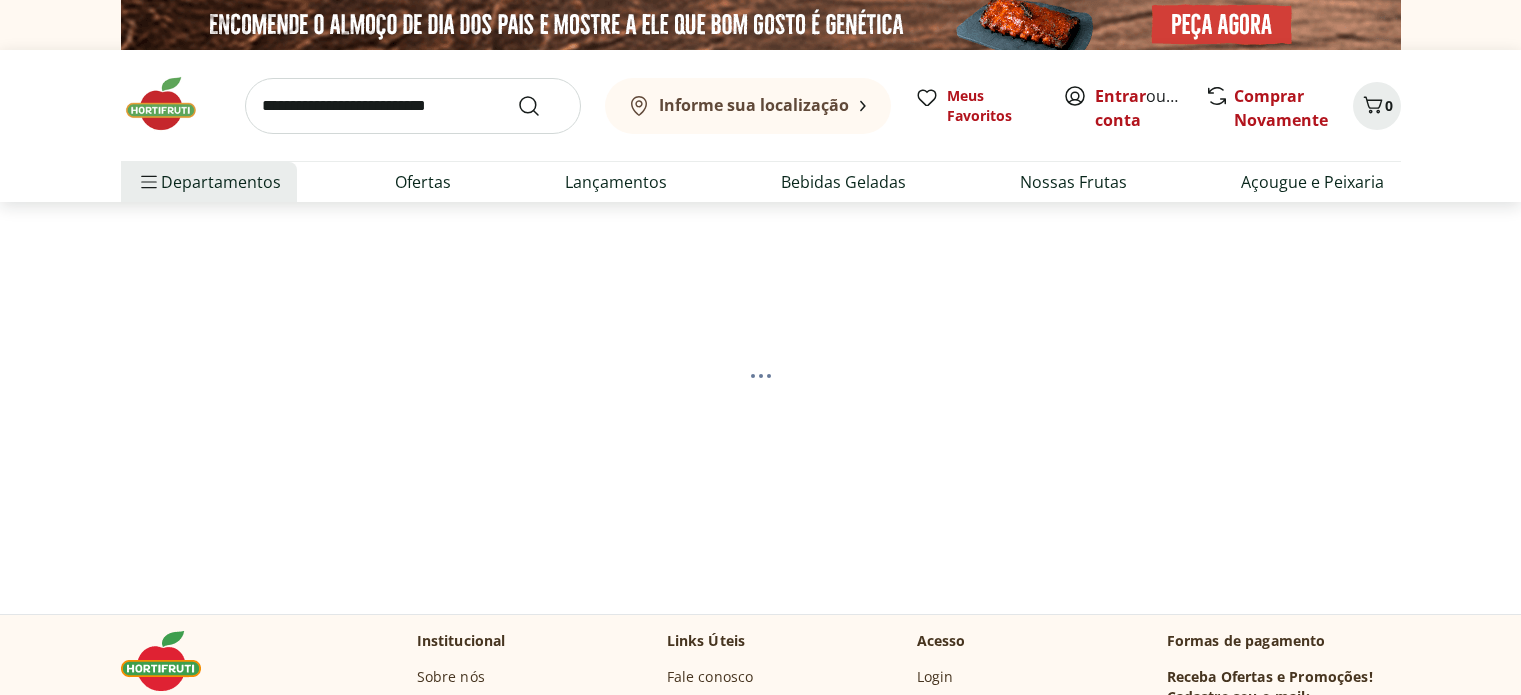 scroll, scrollTop: 0, scrollLeft: 0, axis: both 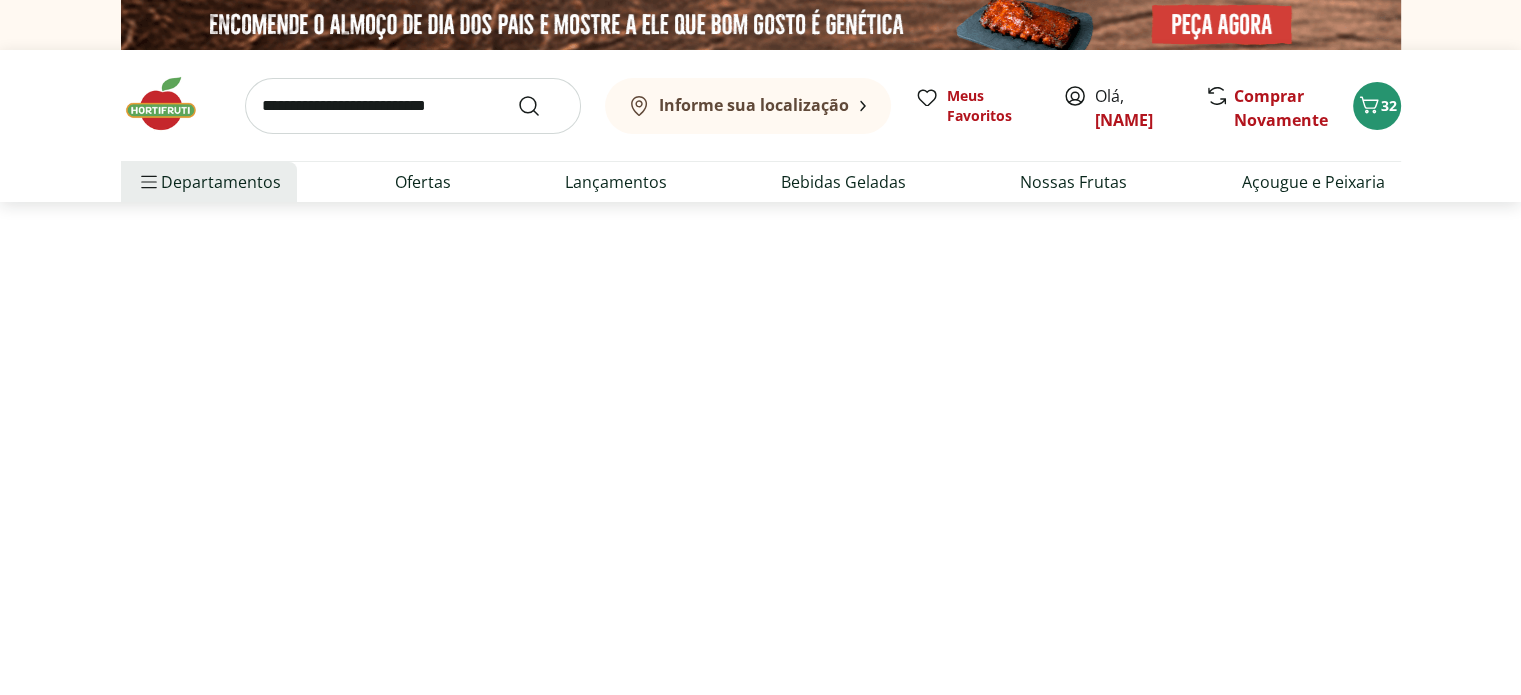 select on "**********" 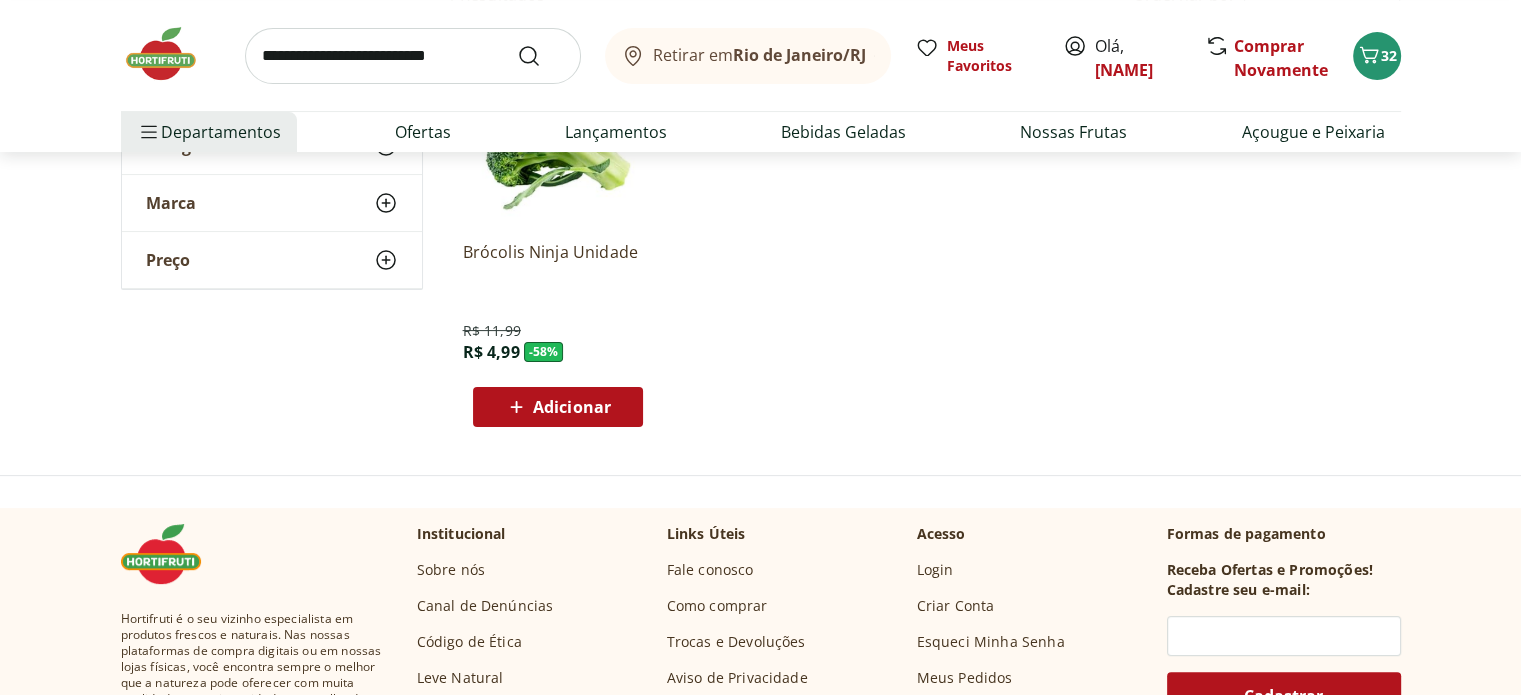 scroll, scrollTop: 400, scrollLeft: 0, axis: vertical 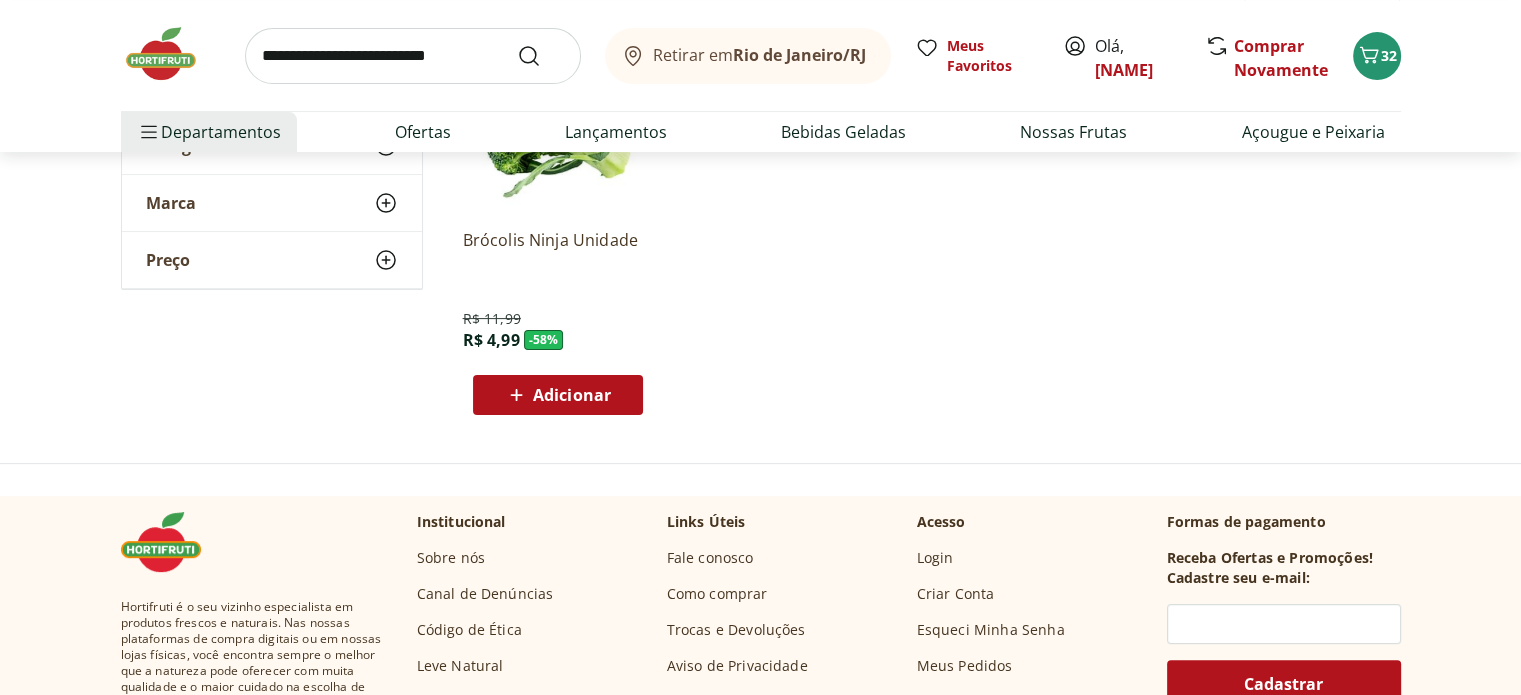 click on "Adicionar" at bounding box center [572, 395] 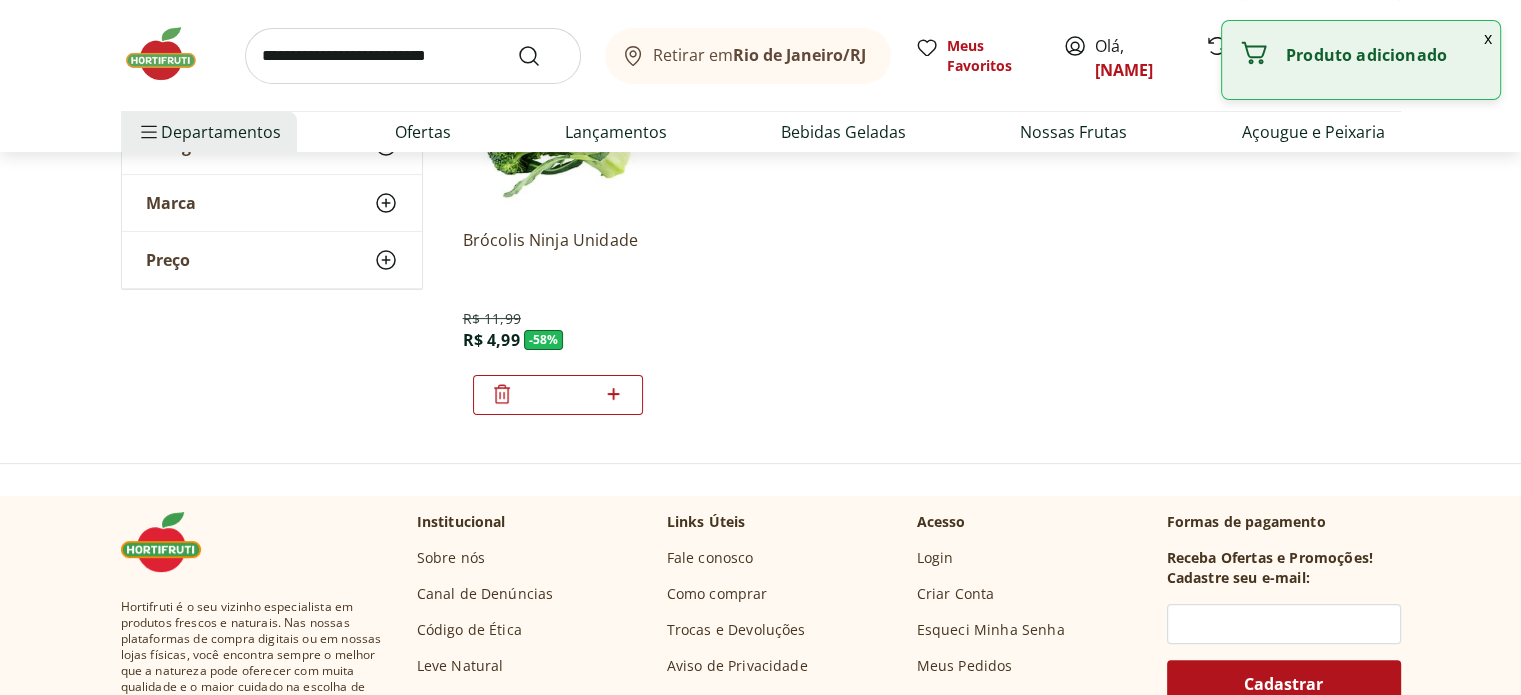 click 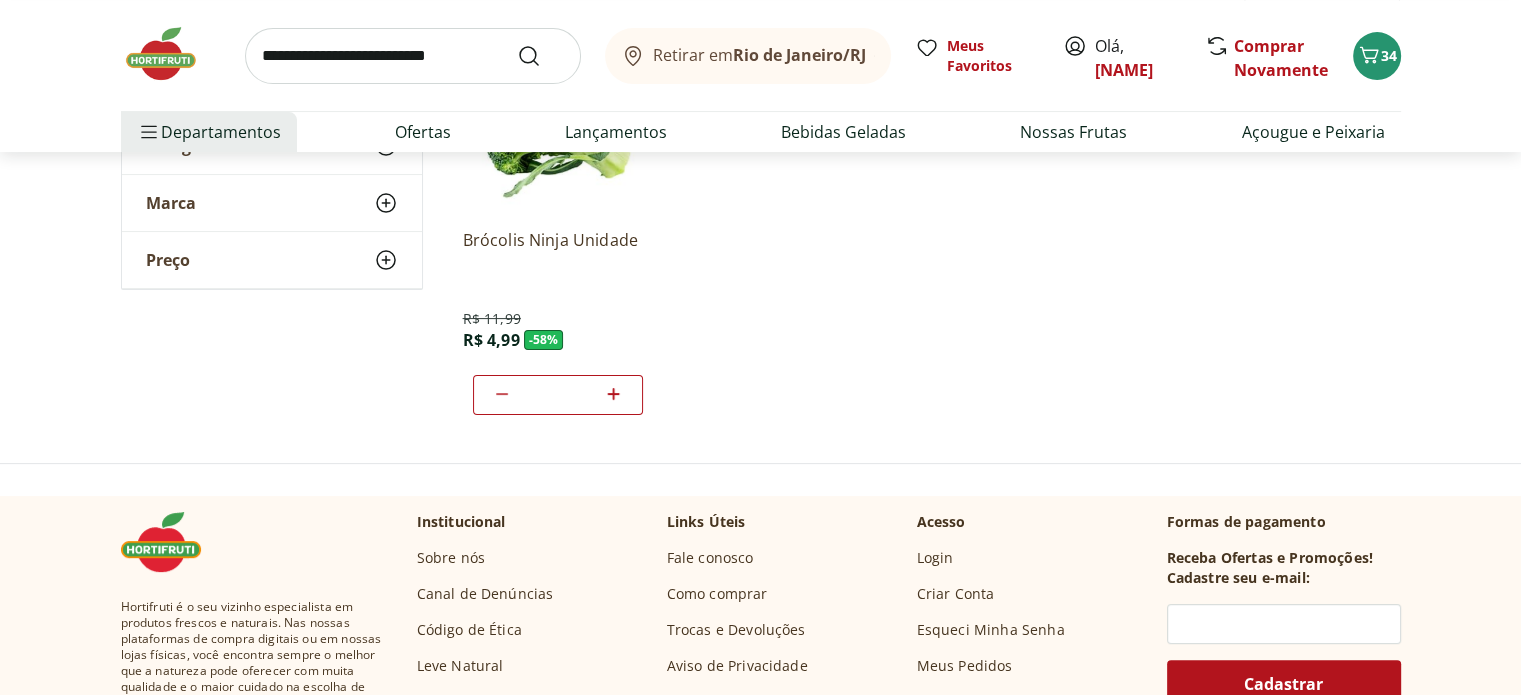 click at bounding box center [413, 56] 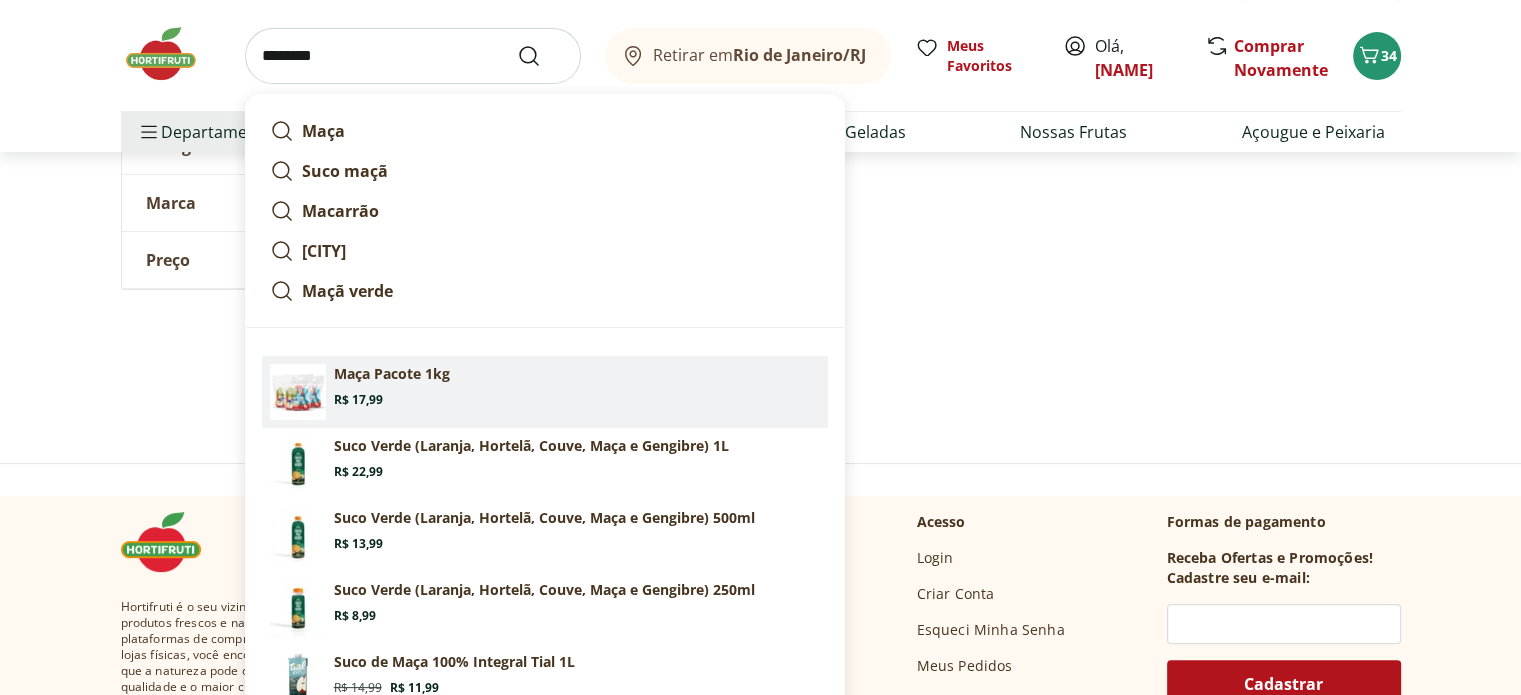 click on "Maça Pacote 1kg Price: R$ 17,99" at bounding box center (577, 386) 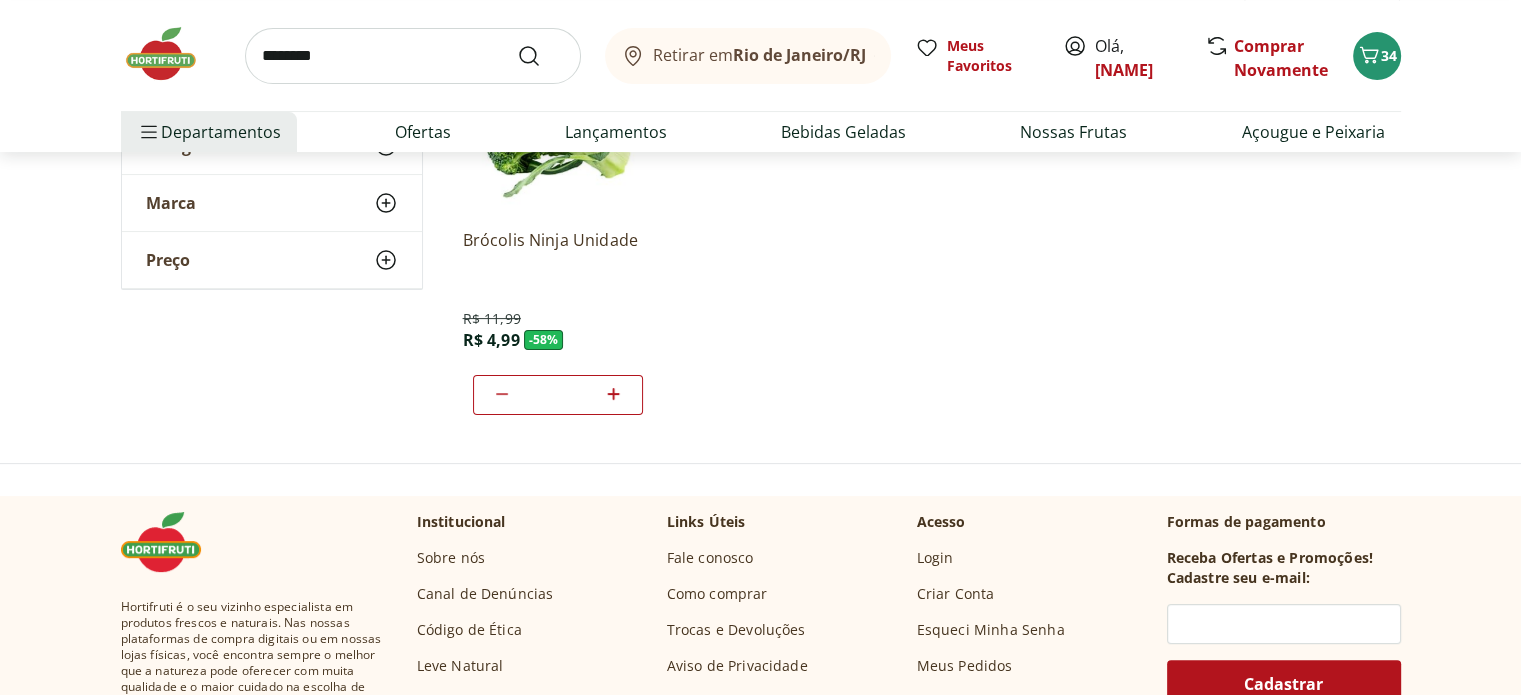 type on "**********" 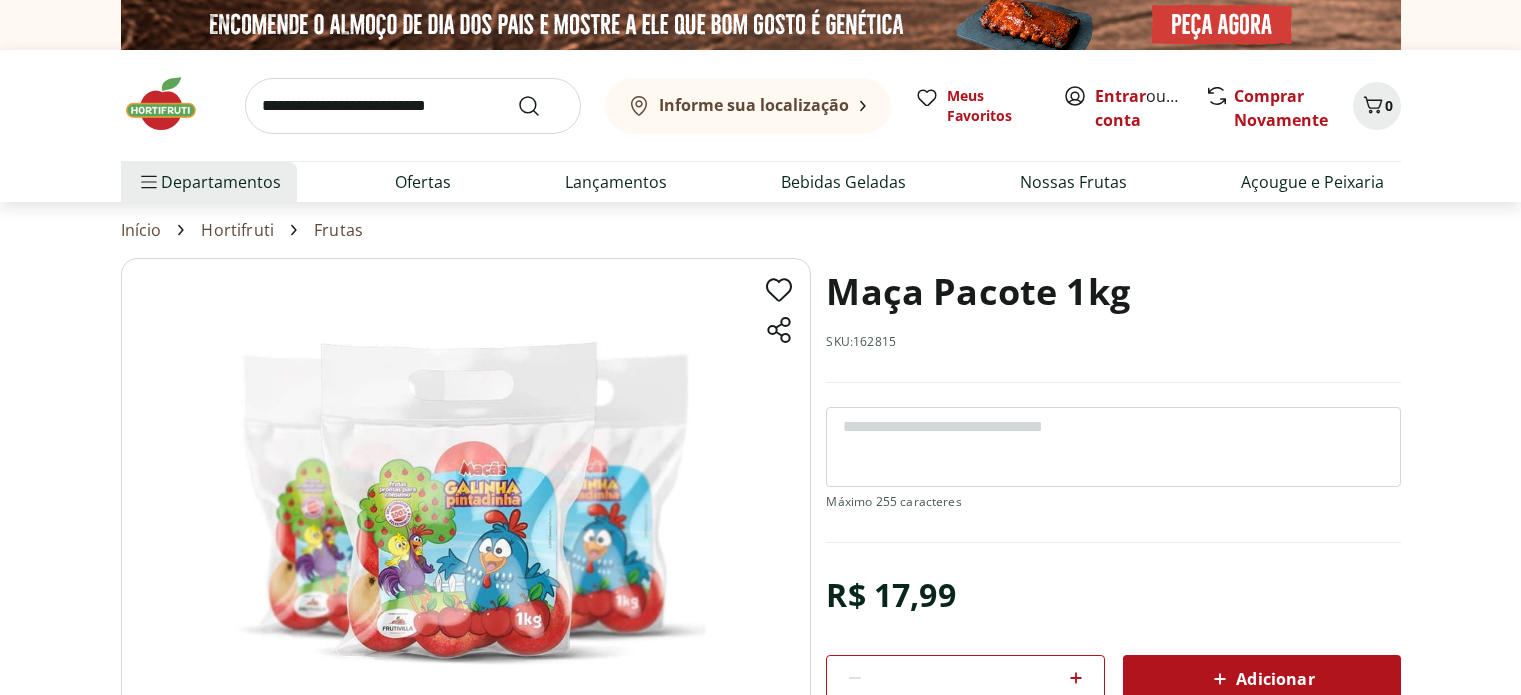 scroll, scrollTop: 0, scrollLeft: 0, axis: both 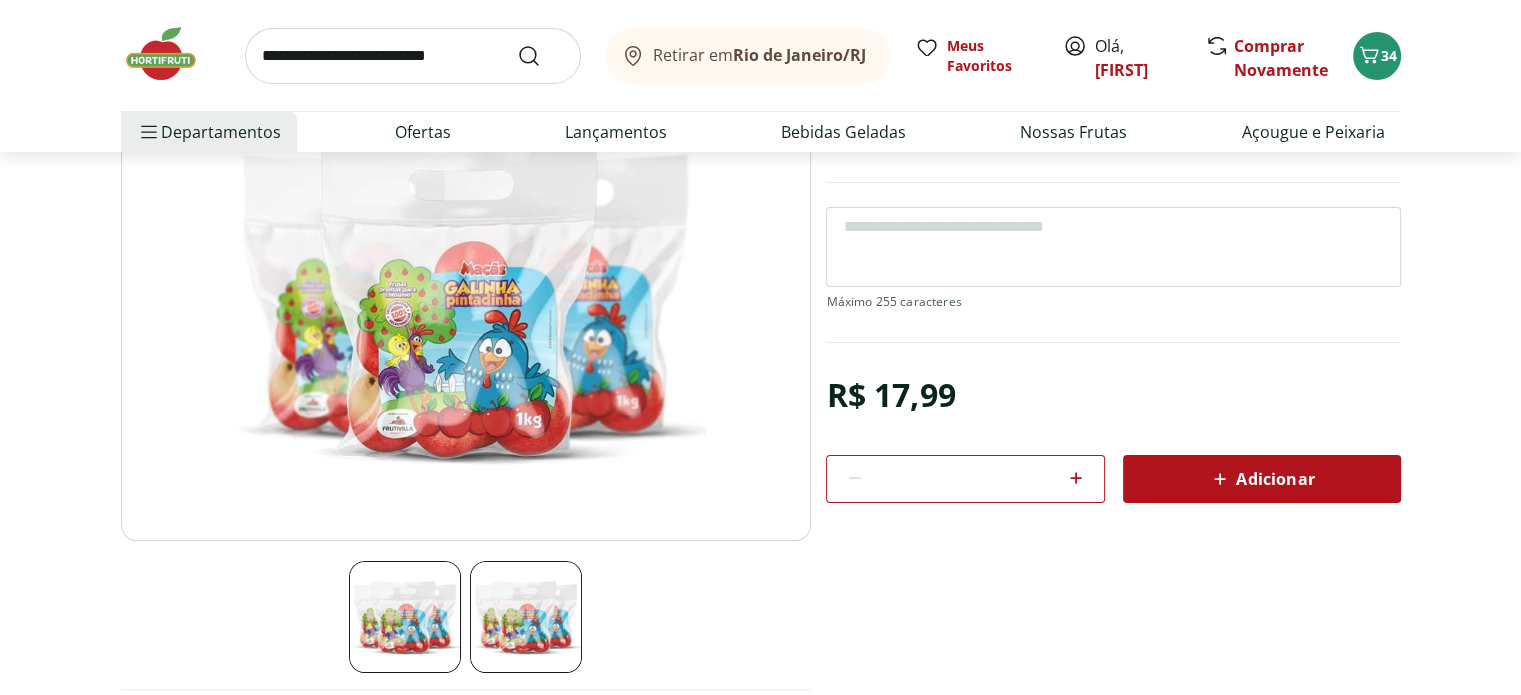 click on "Adicionar" at bounding box center [1262, 479] 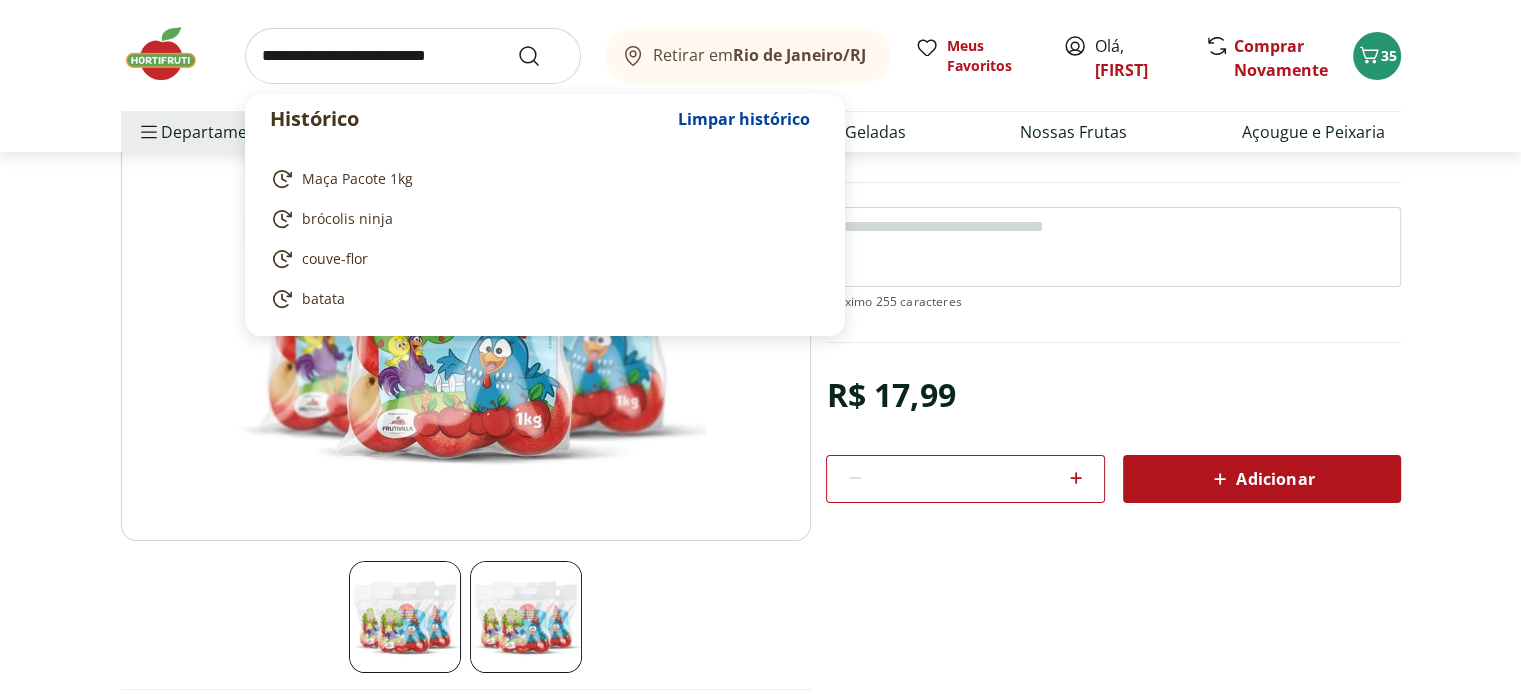 click at bounding box center [413, 56] 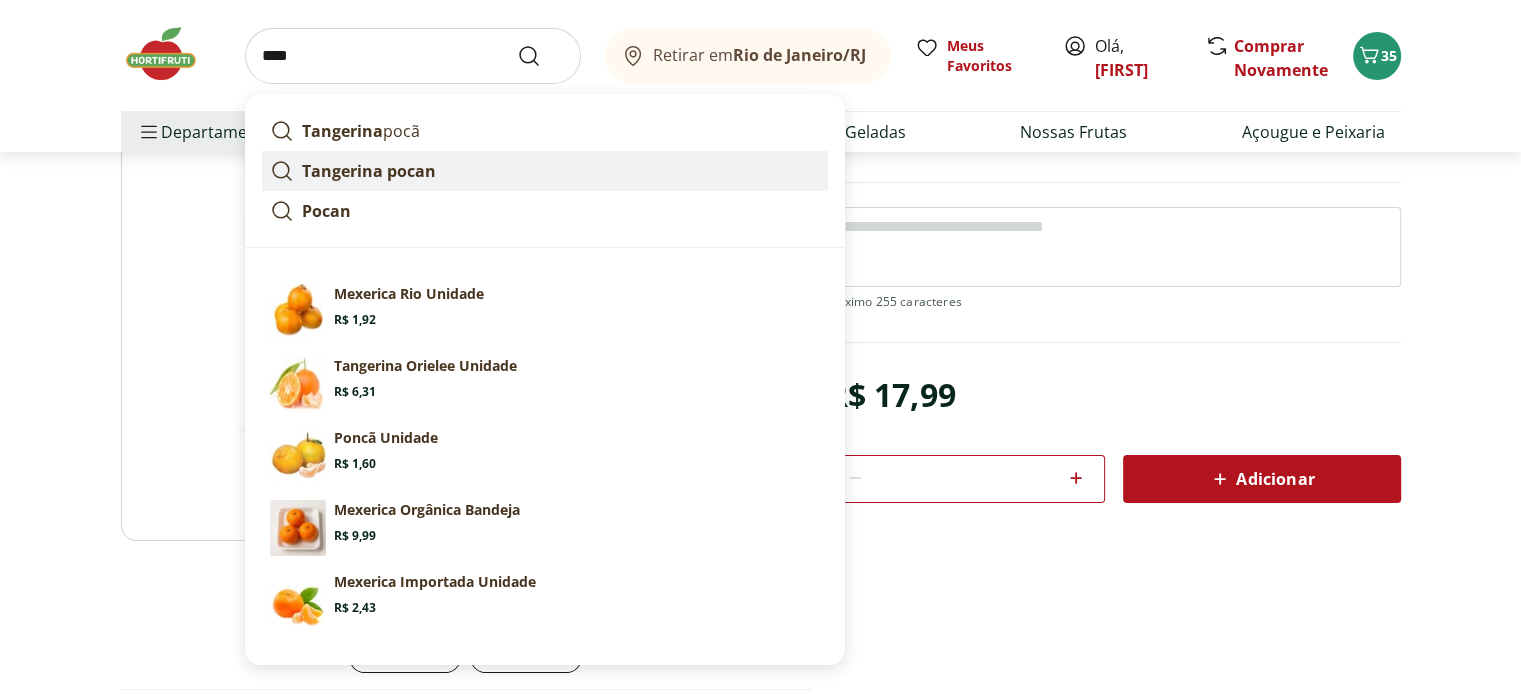 click on "Tangerina pocan" at bounding box center [369, 171] 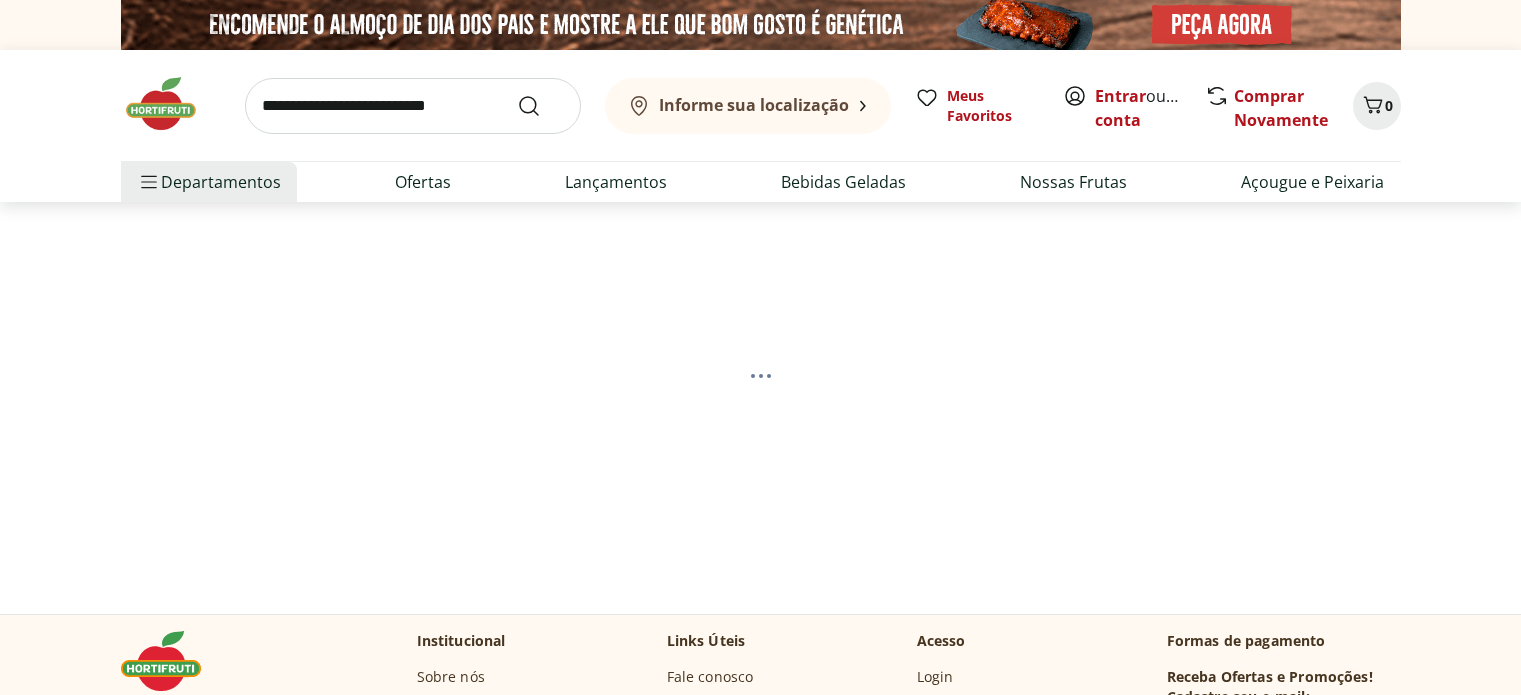 scroll, scrollTop: 0, scrollLeft: 0, axis: both 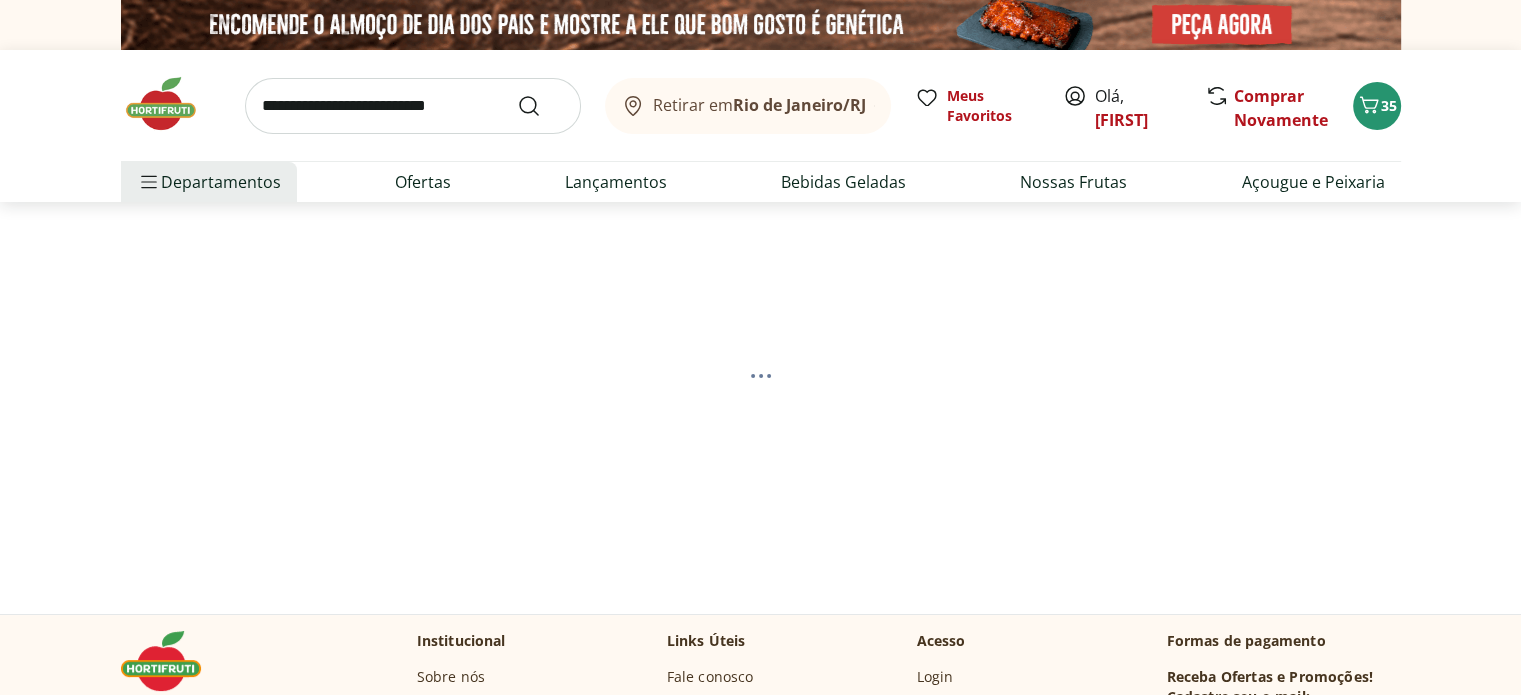 select on "**********" 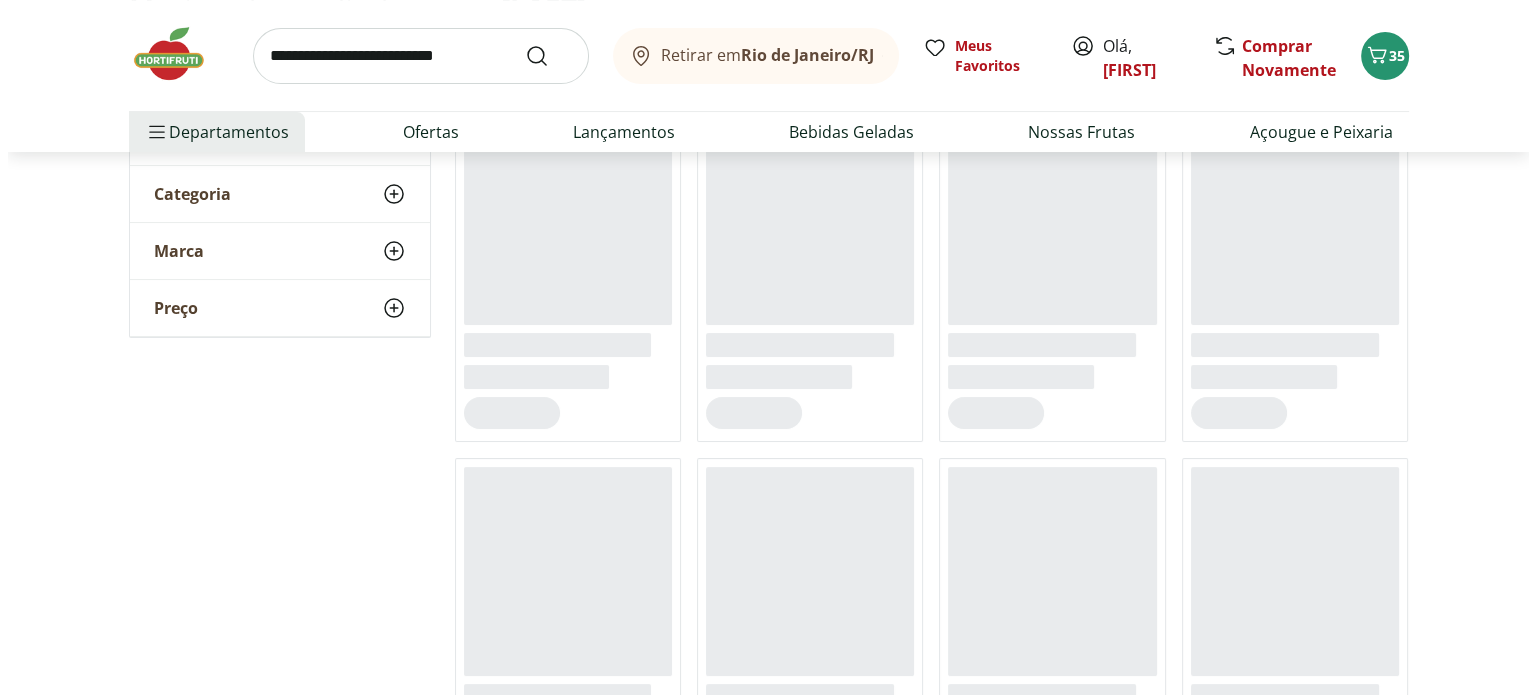 scroll, scrollTop: 300, scrollLeft: 0, axis: vertical 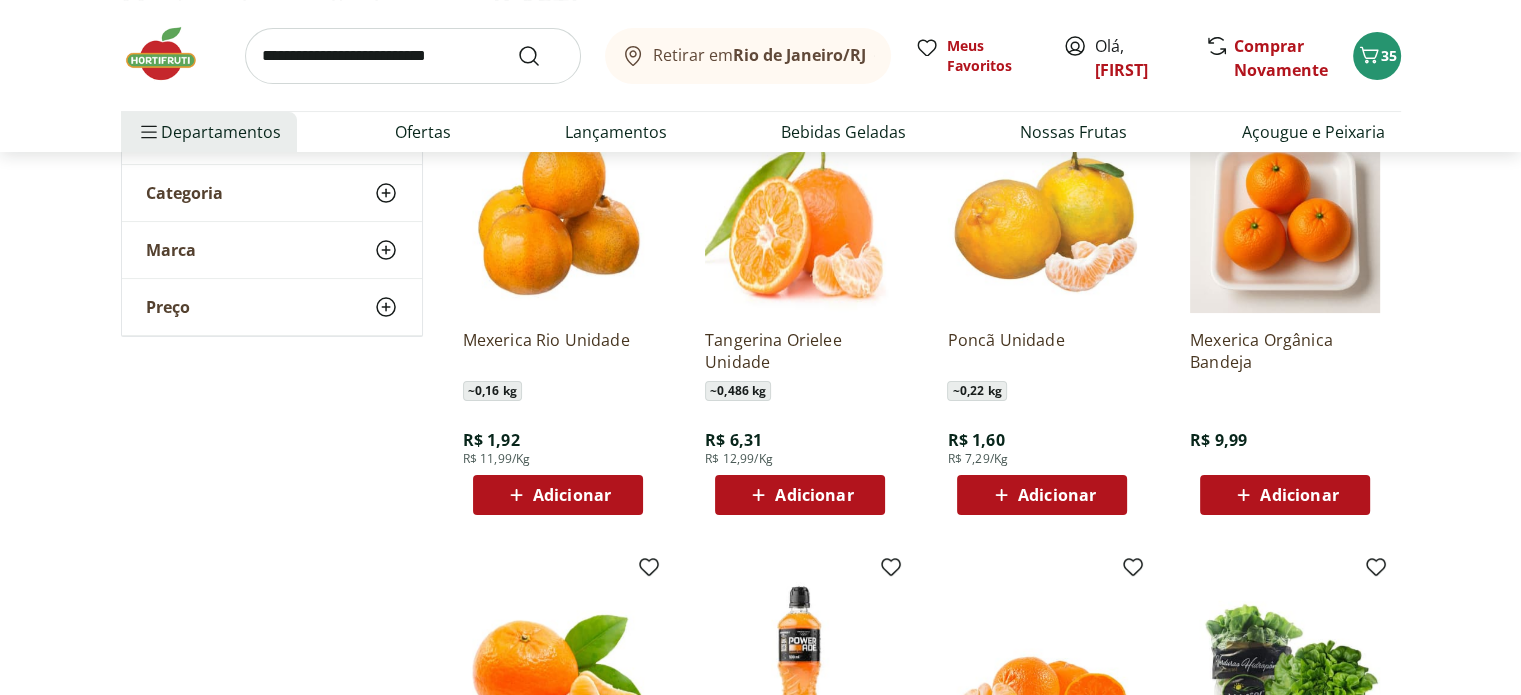 click on "Adicionar" at bounding box center [1057, 495] 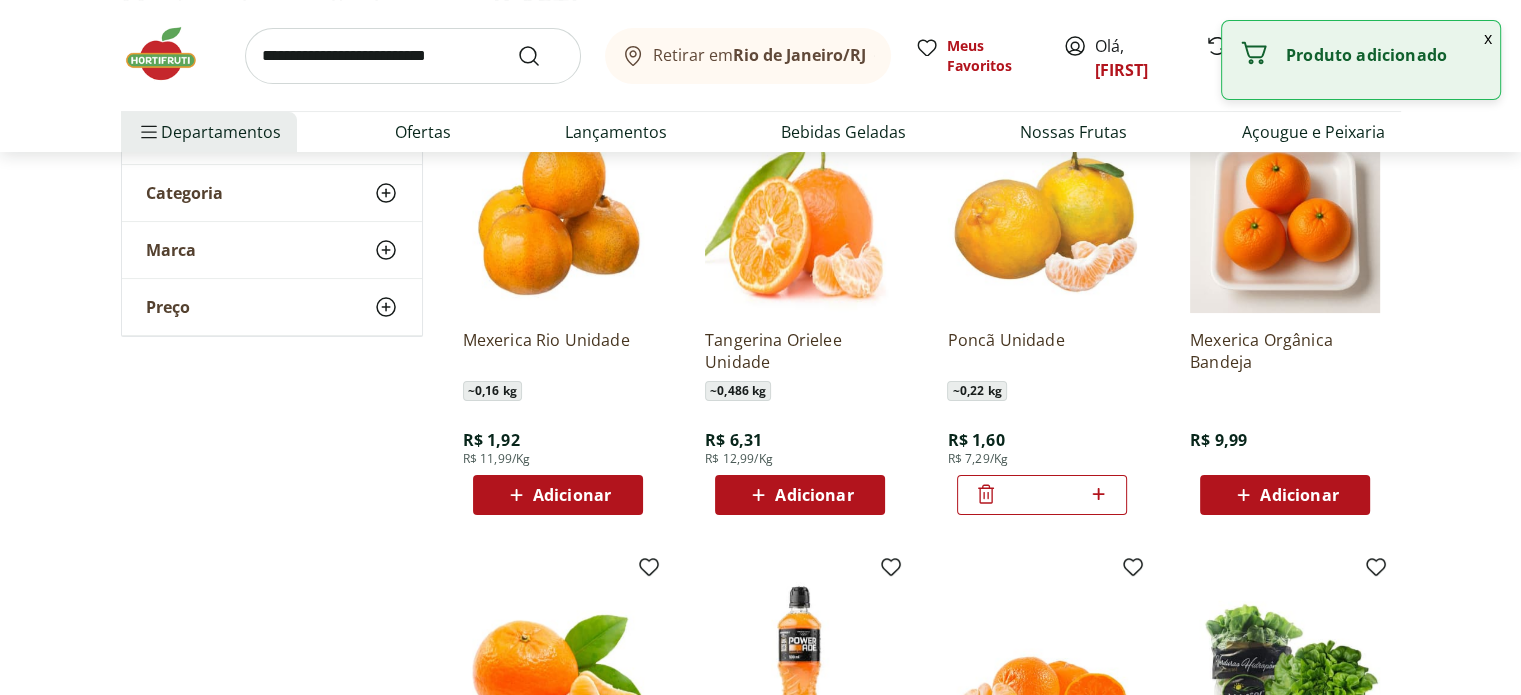 click 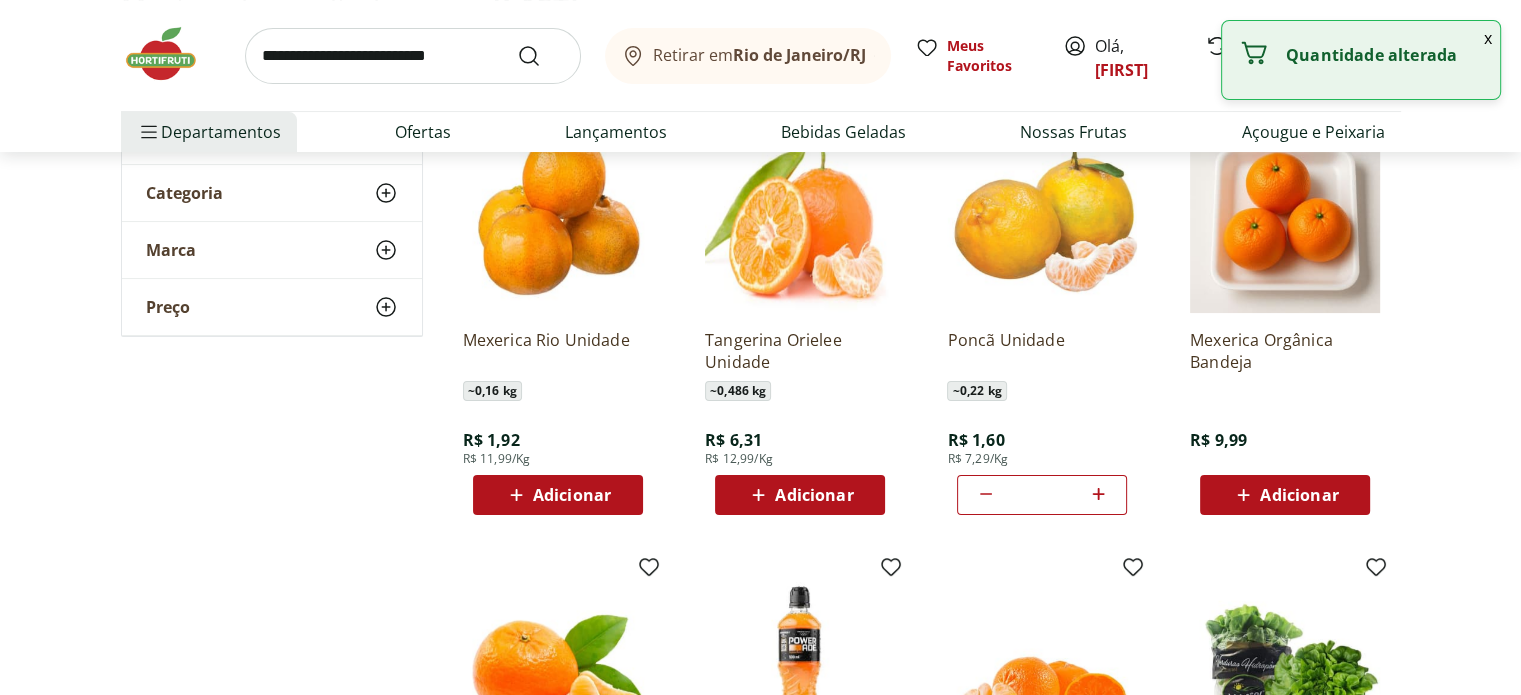 click 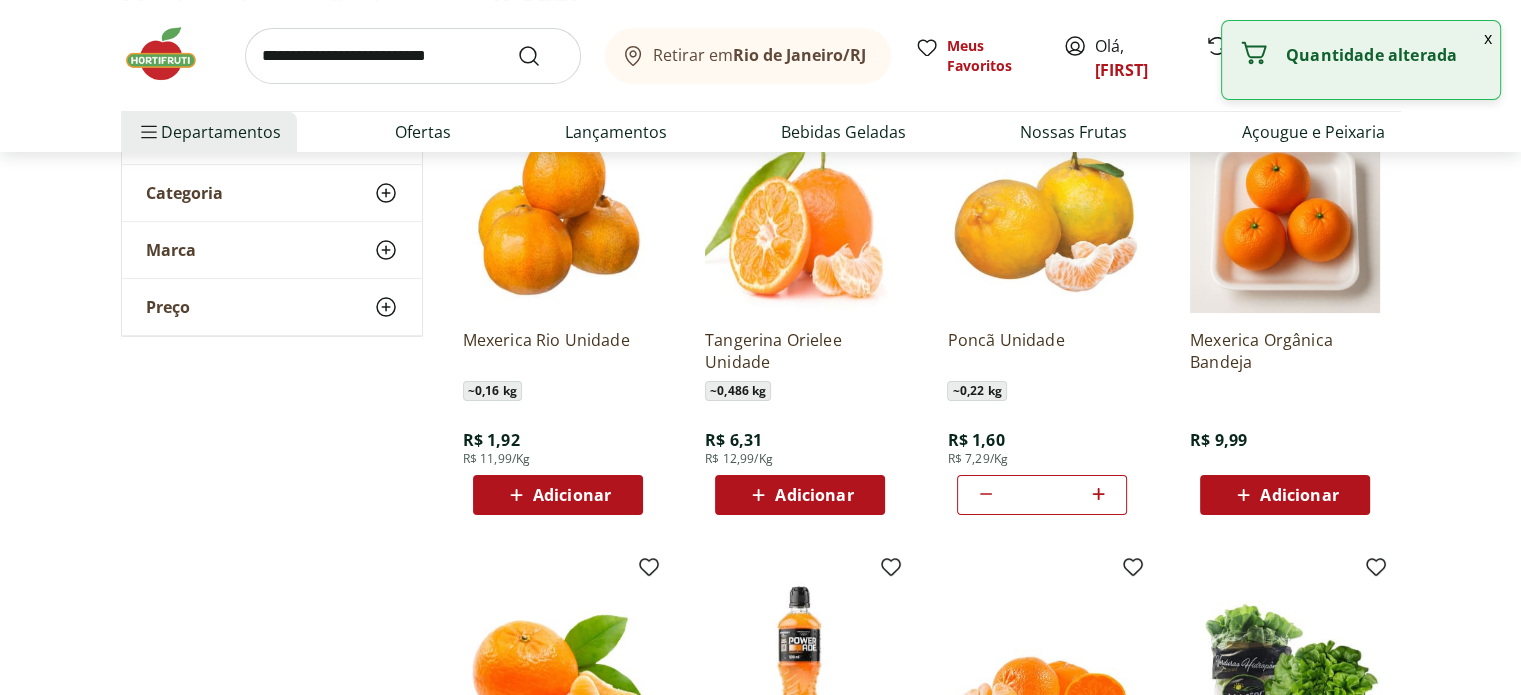 click 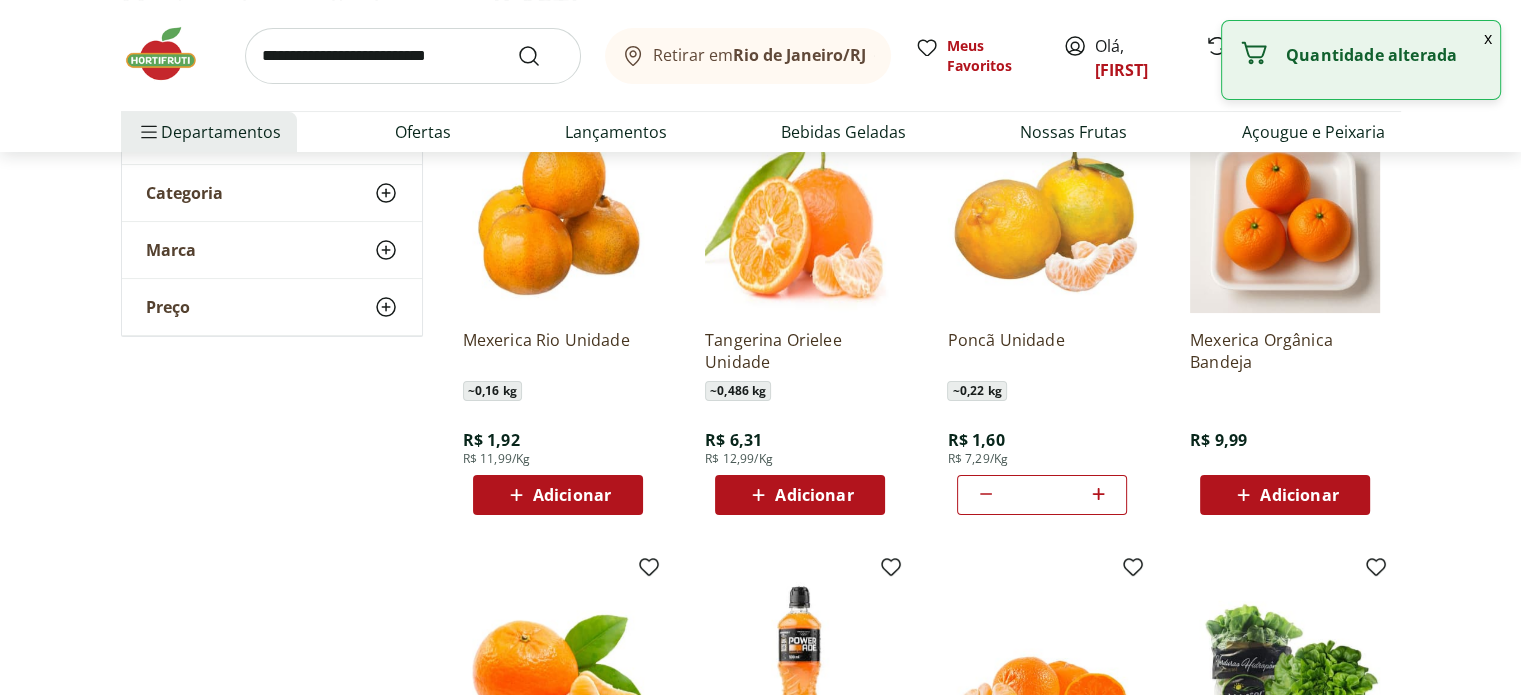 click 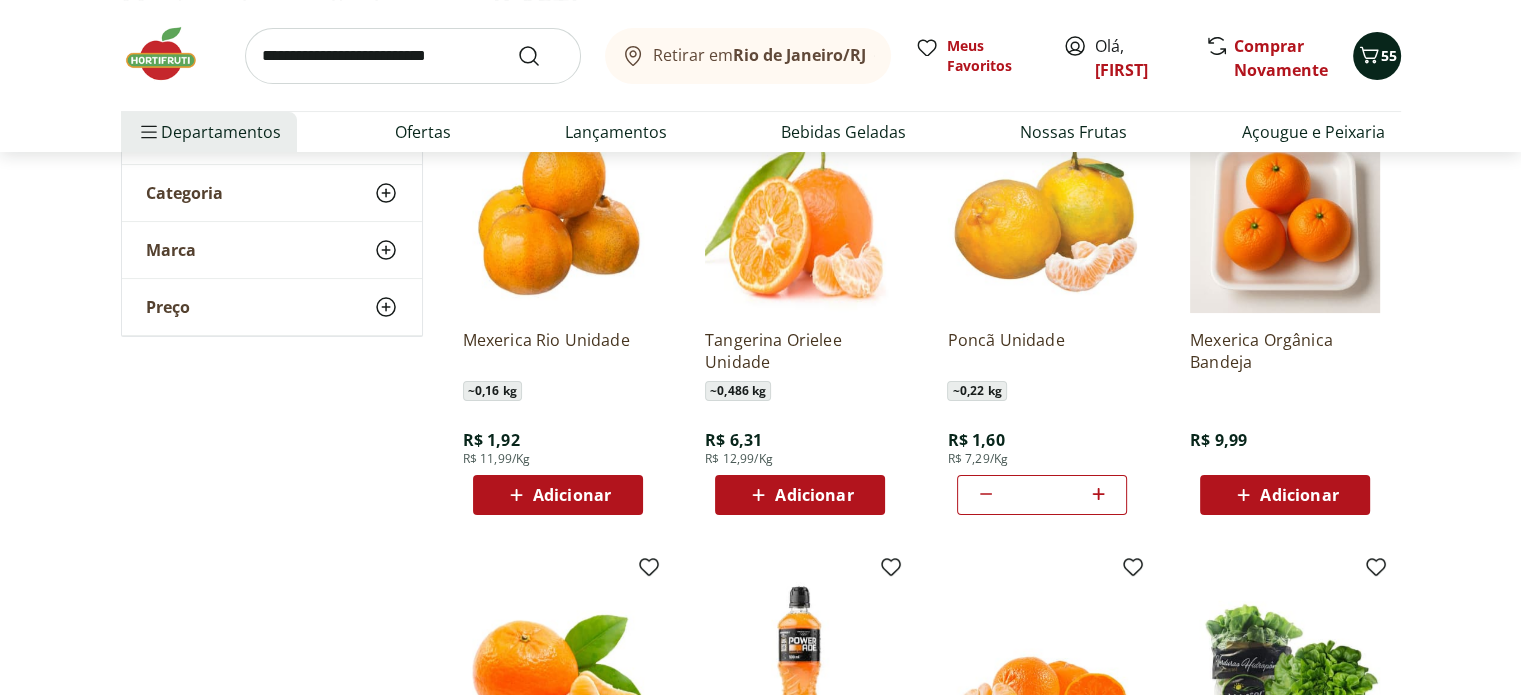 click on "55" at bounding box center (1377, 56) 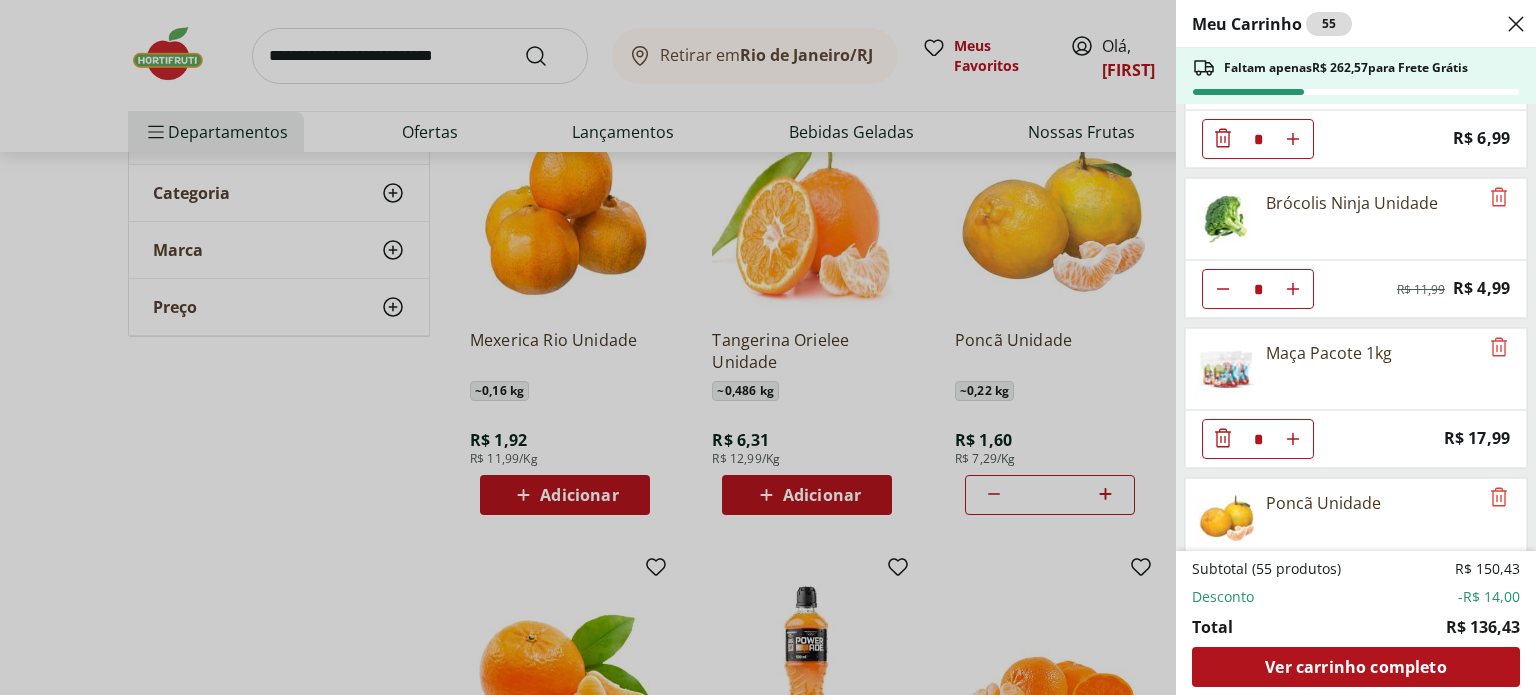 scroll, scrollTop: 1048, scrollLeft: 0, axis: vertical 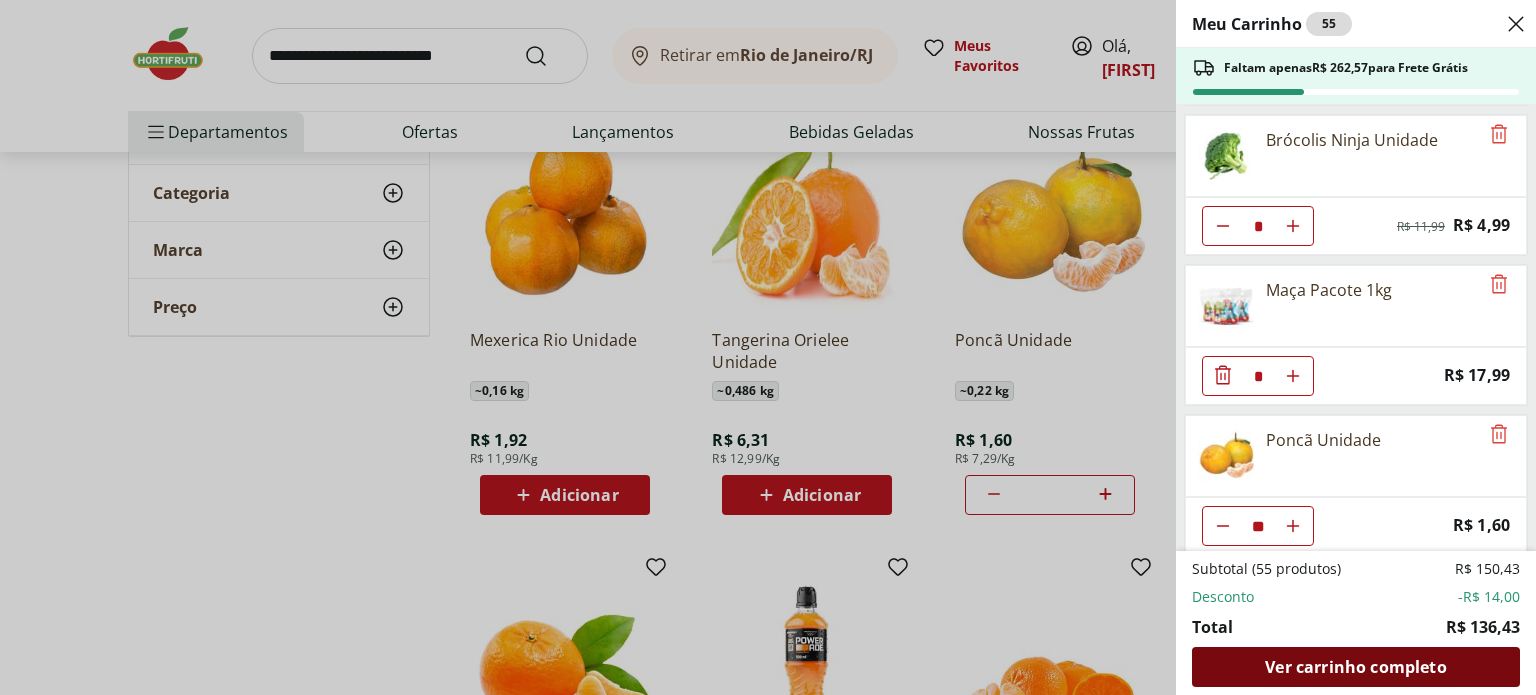 click on "Ver carrinho completo" at bounding box center [1355, 667] 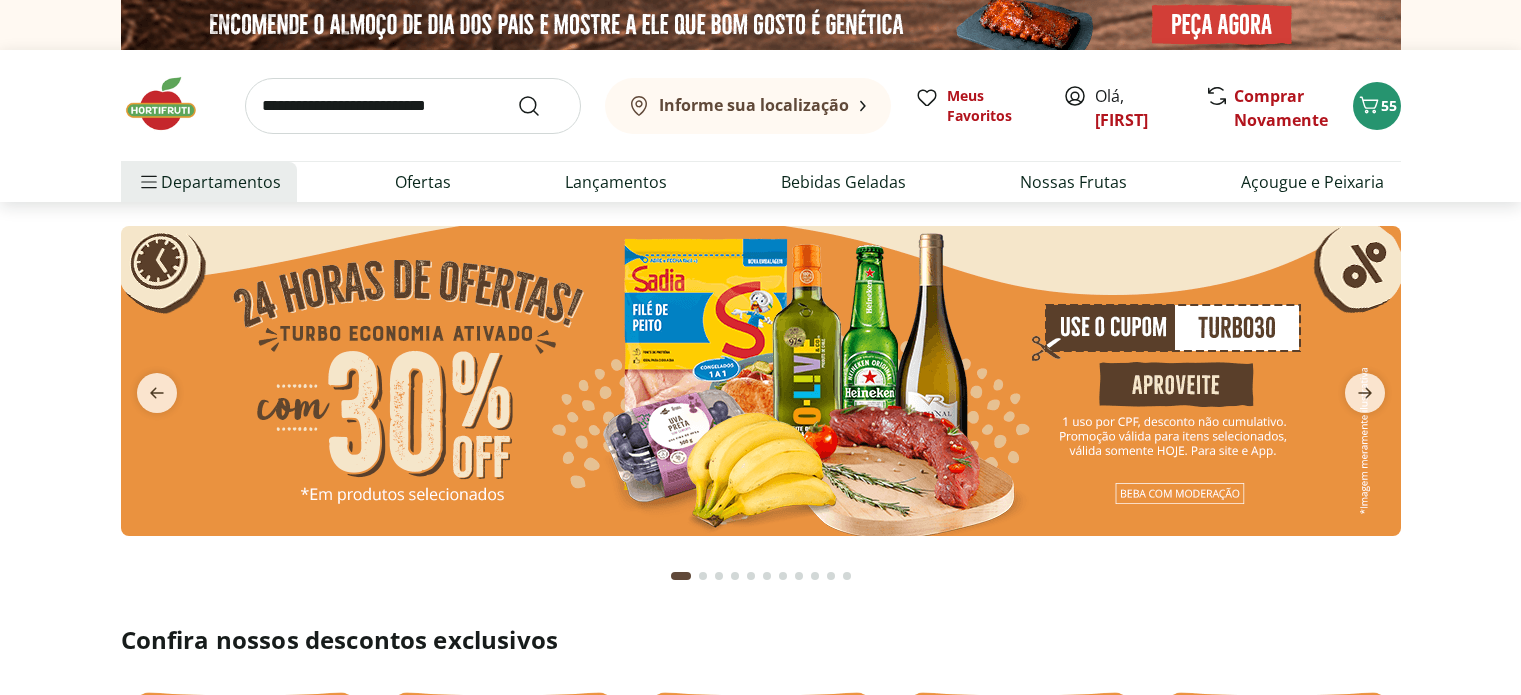 scroll, scrollTop: 0, scrollLeft: 0, axis: both 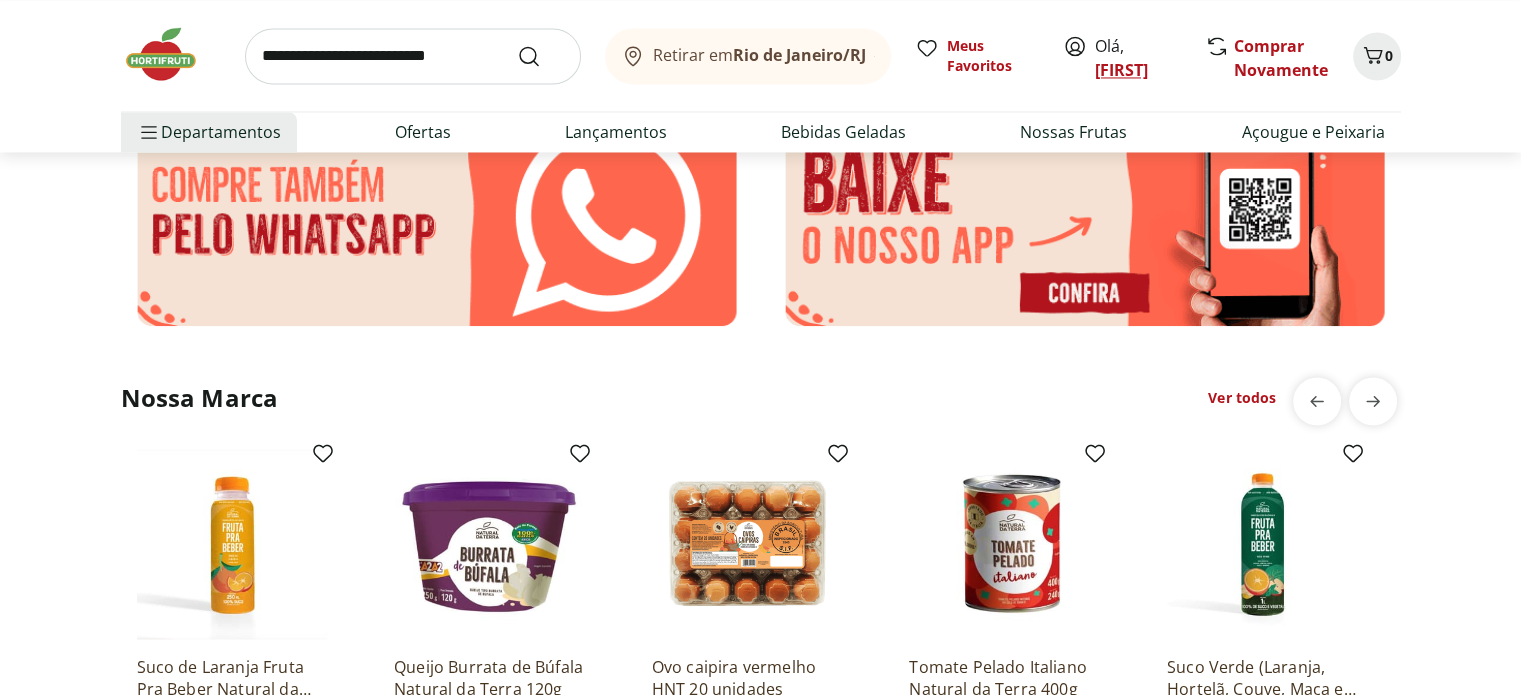 click on "[FIRST]" at bounding box center [1121, 70] 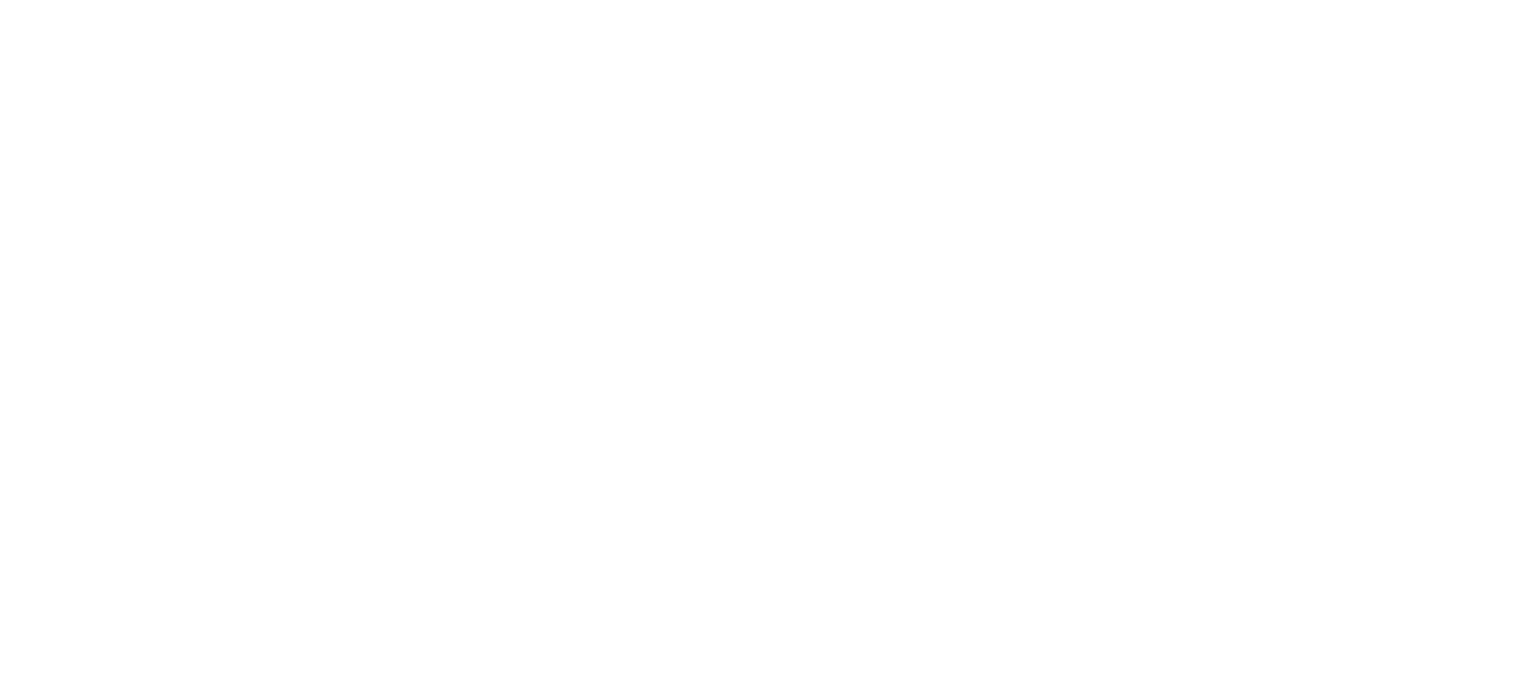 scroll, scrollTop: 0, scrollLeft: 0, axis: both 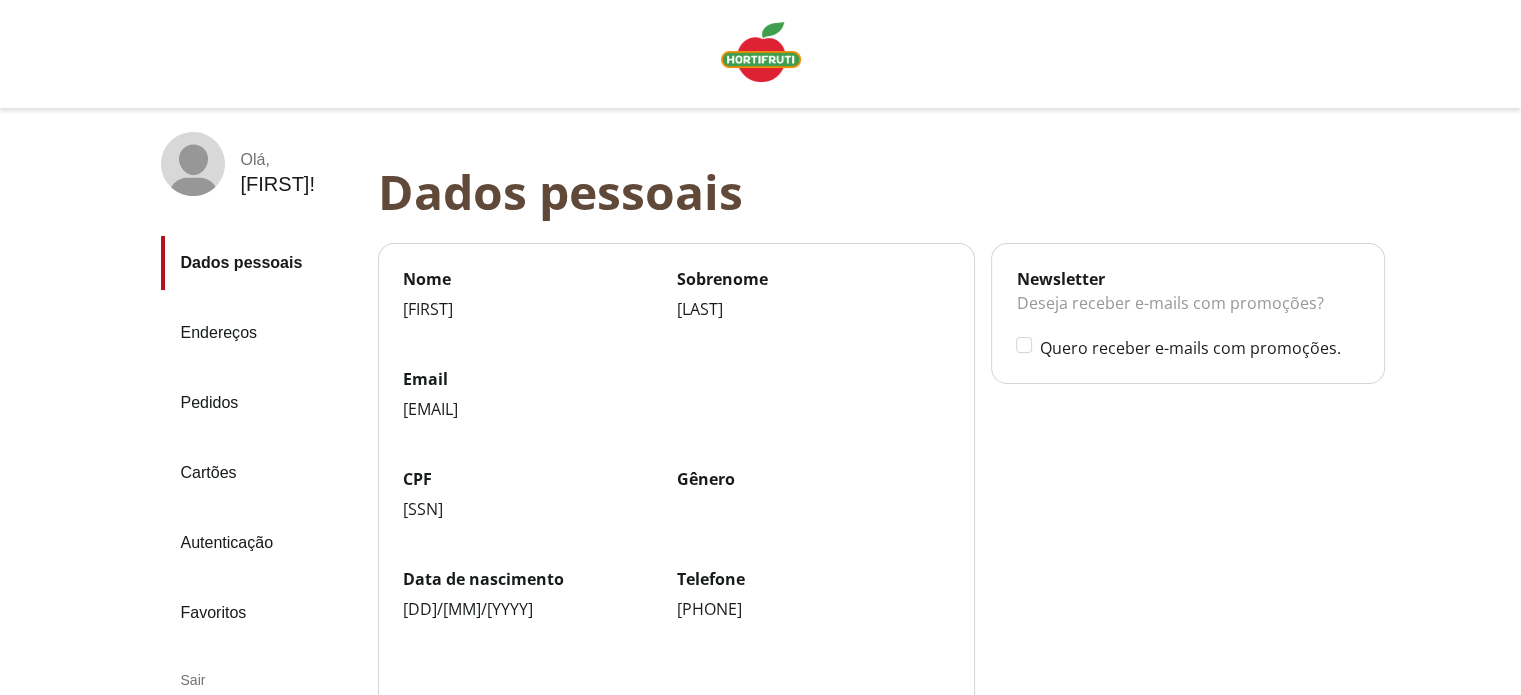 click on "Pedidos" at bounding box center [261, 403] 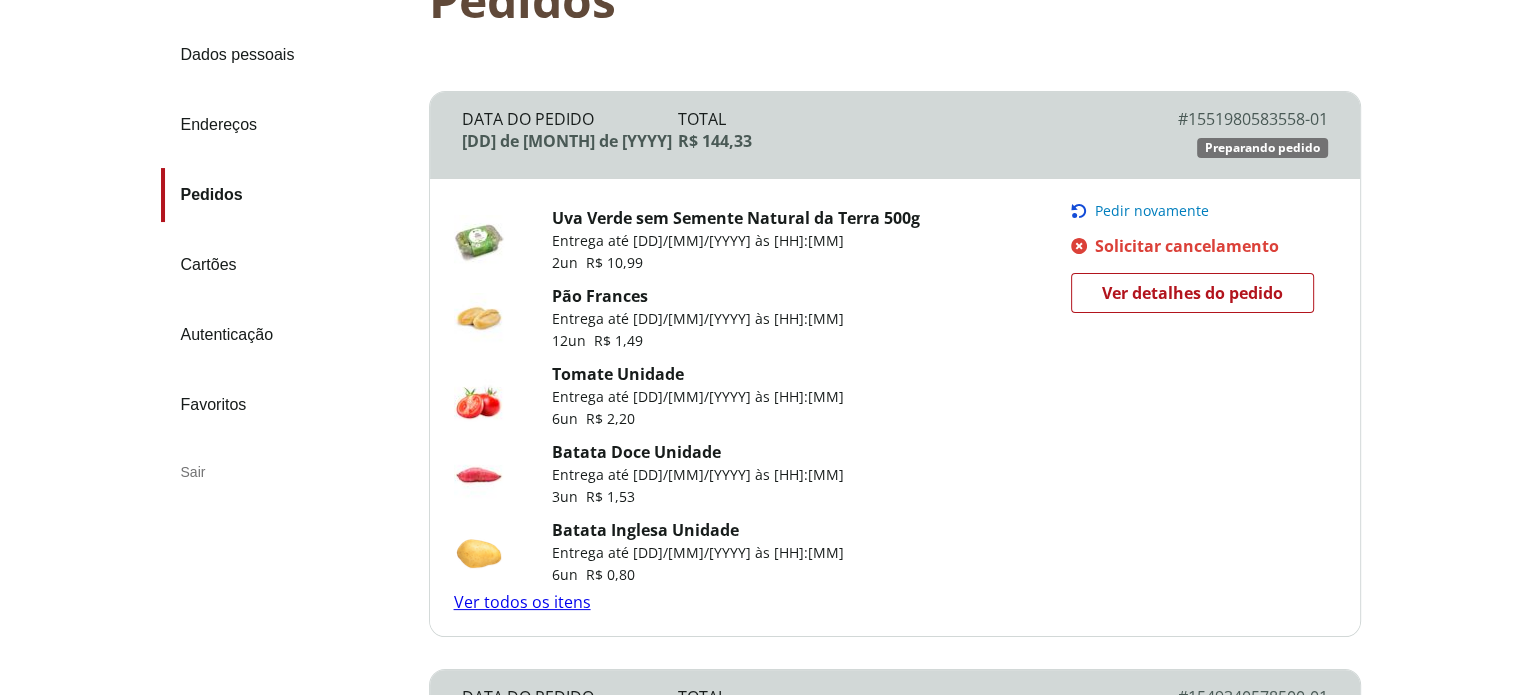scroll, scrollTop: 200, scrollLeft: 0, axis: vertical 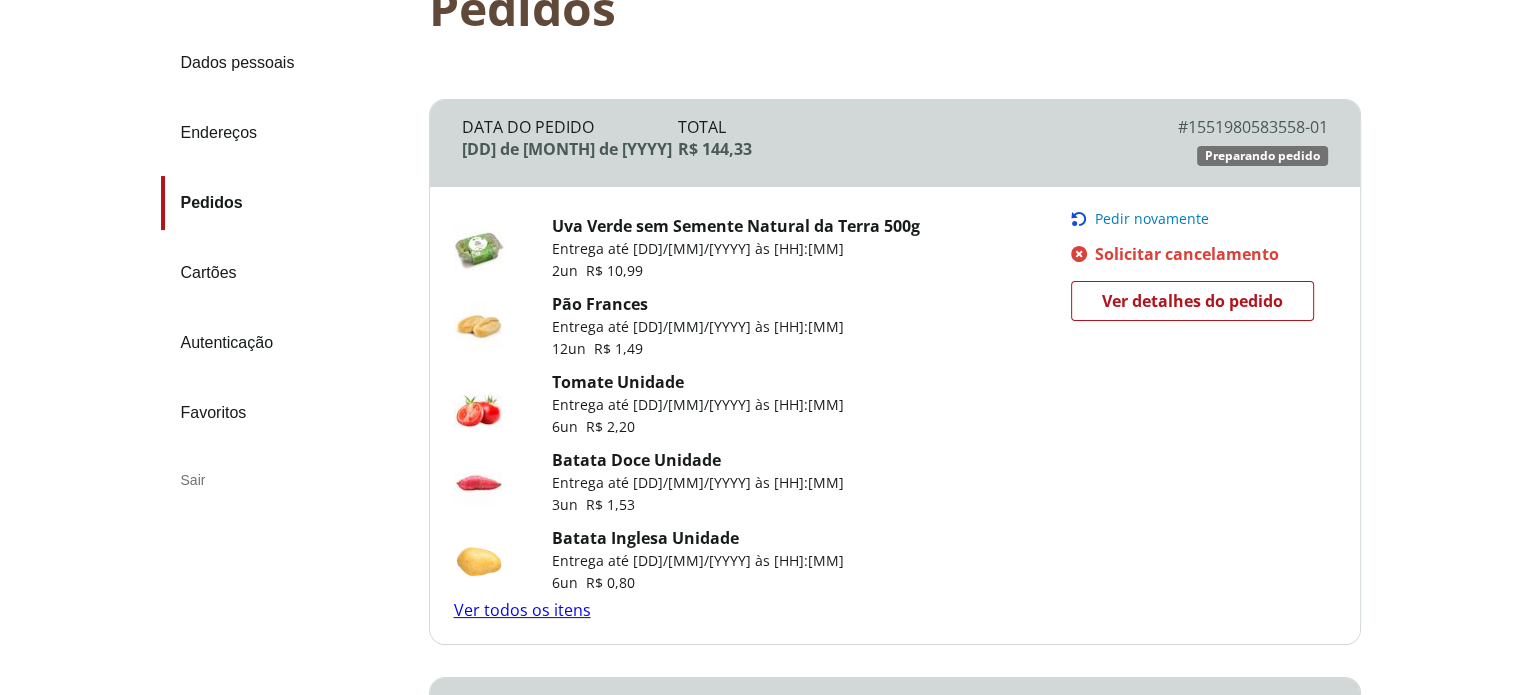click on "Solicitar cancelamento" at bounding box center [1187, 254] 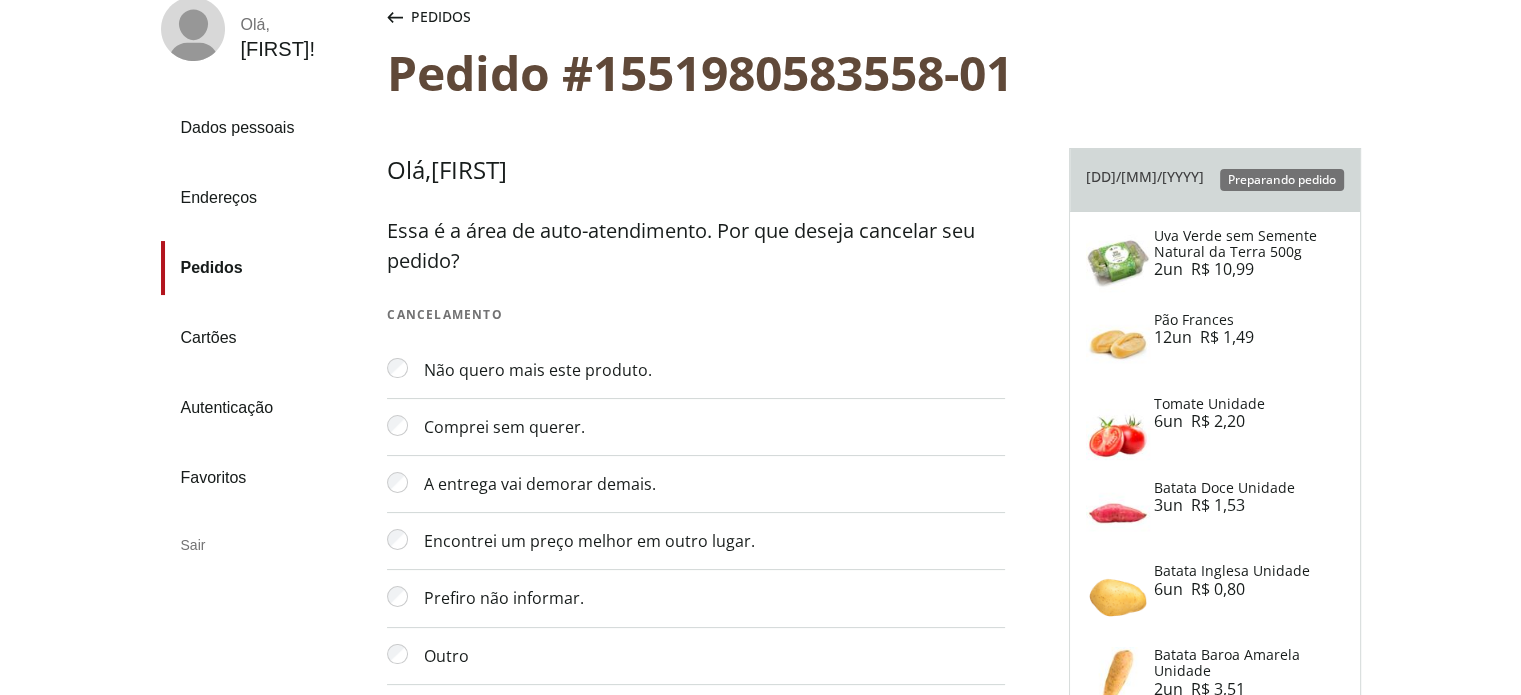 scroll, scrollTop: 200, scrollLeft: 0, axis: vertical 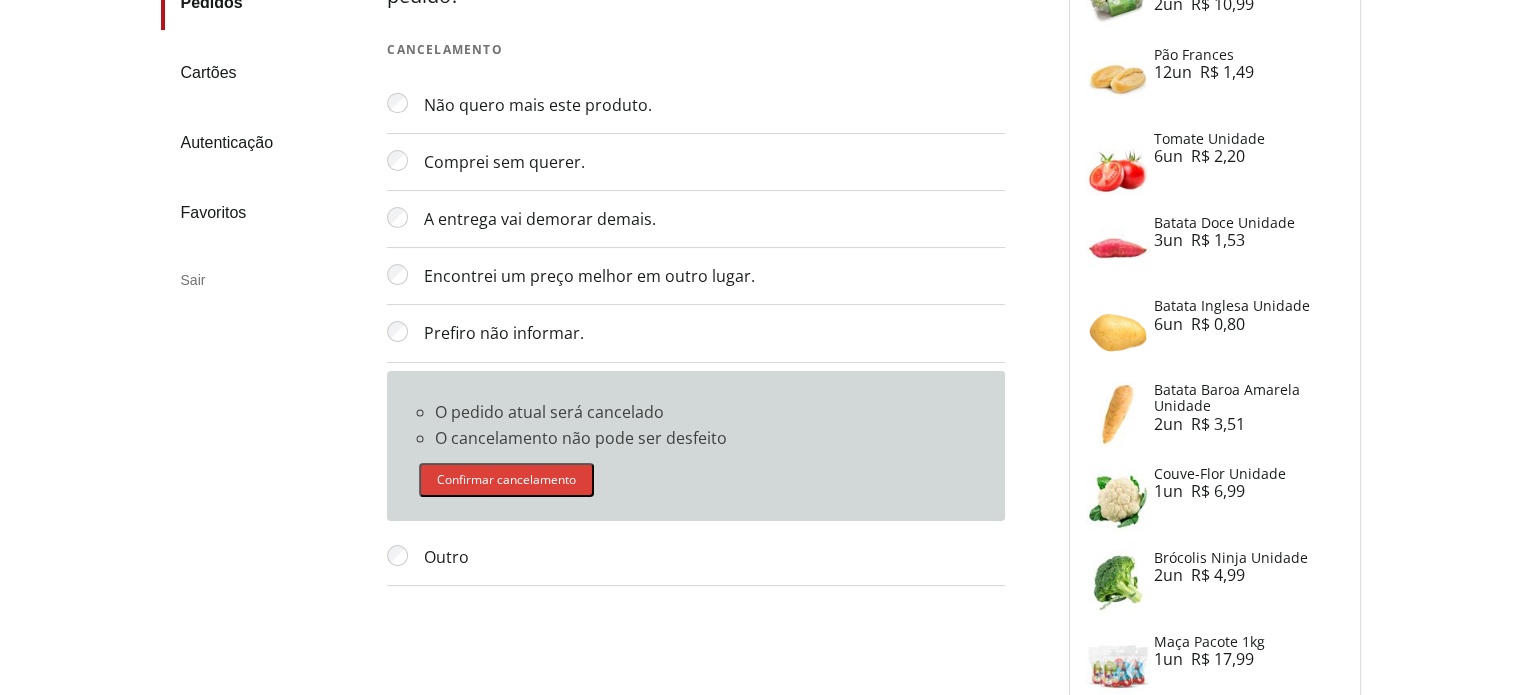 click on "Confirmar cancelamento" at bounding box center (506, 480) 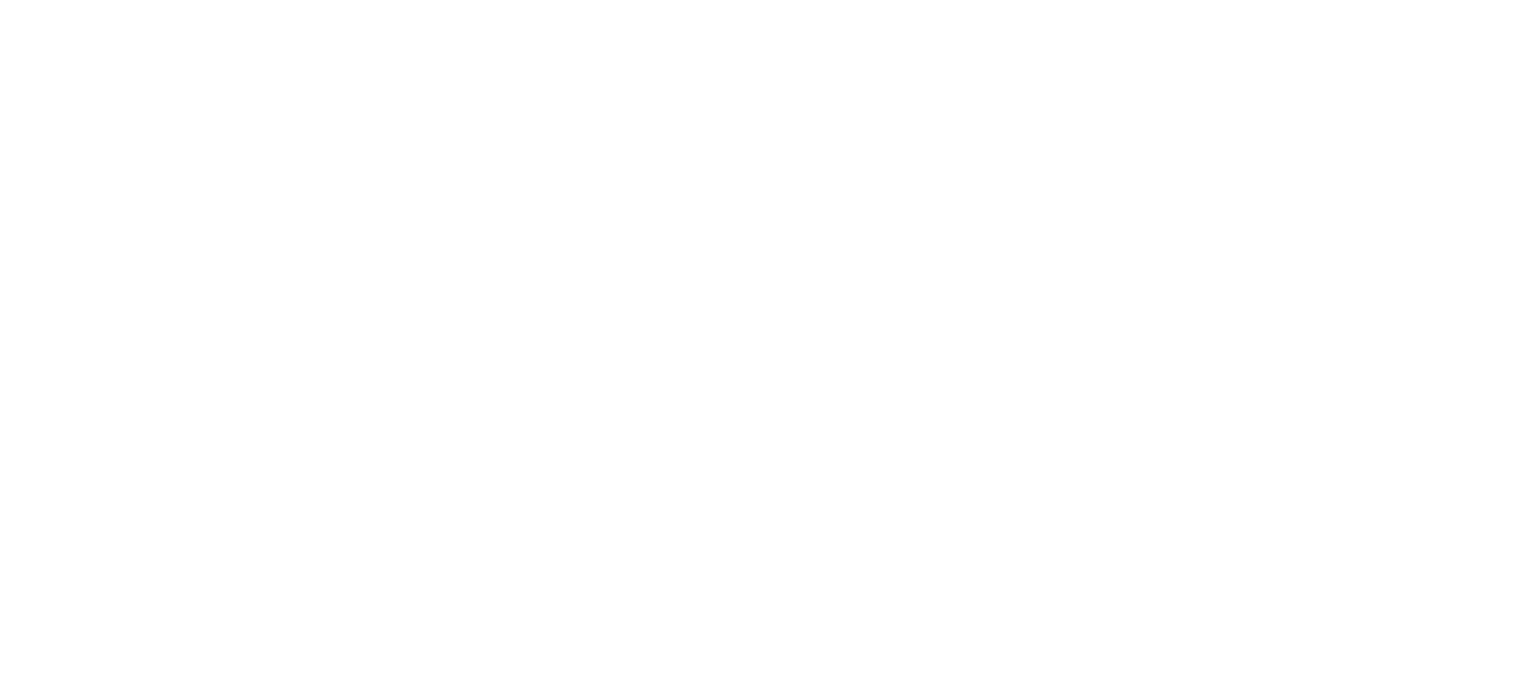 scroll, scrollTop: 0, scrollLeft: 0, axis: both 